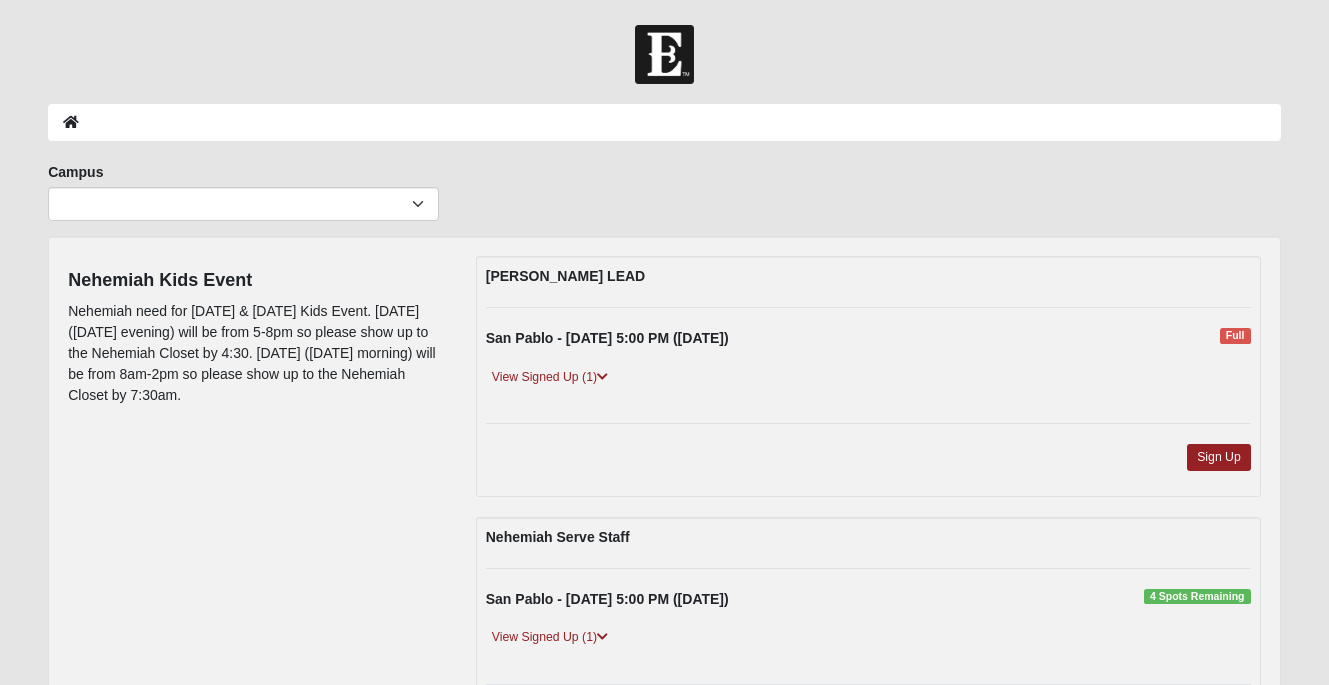 scroll, scrollTop: 49, scrollLeft: 0, axis: vertical 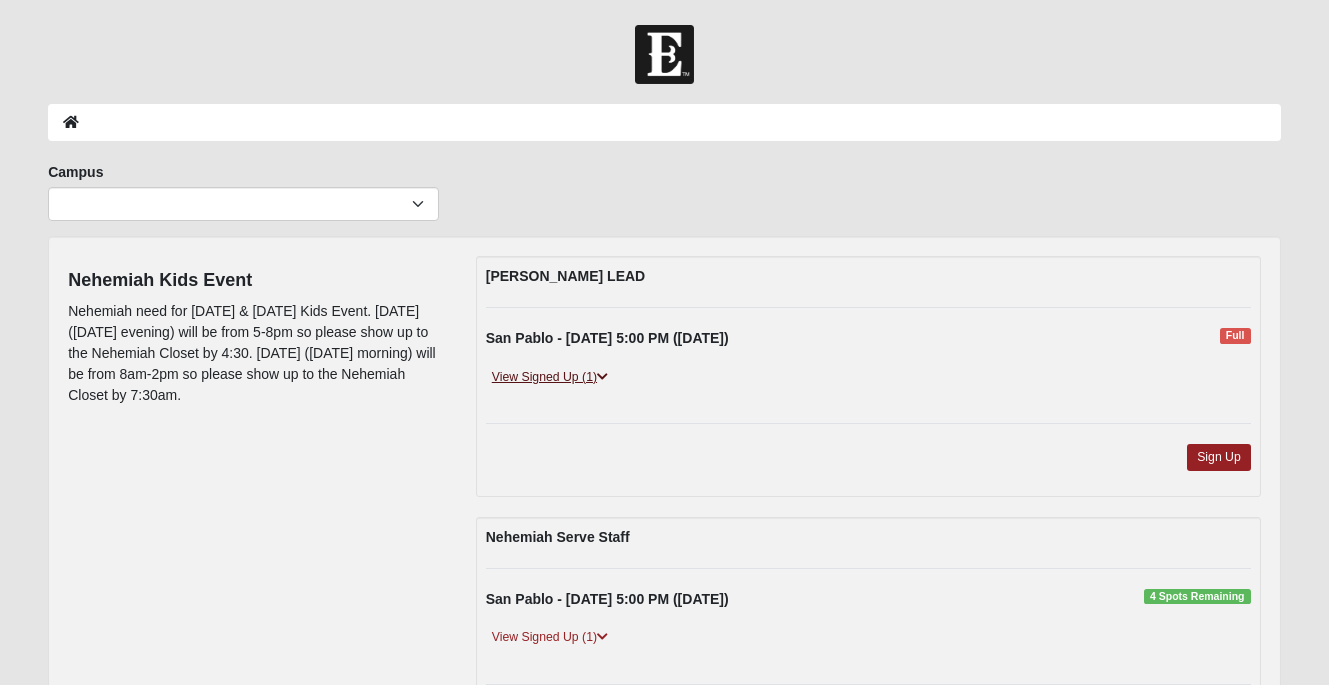 click on "View Signed Up (1)" at bounding box center (550, 377) 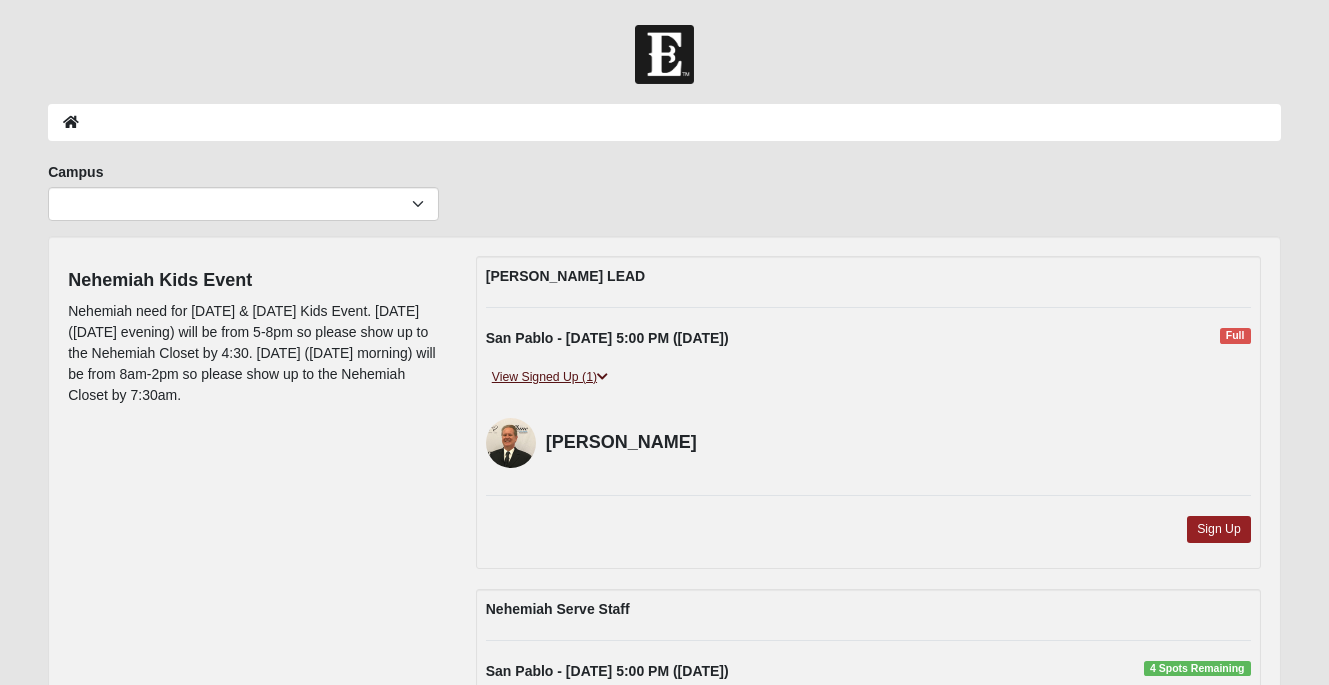 click on "View Signed Up (1)" at bounding box center [550, 377] 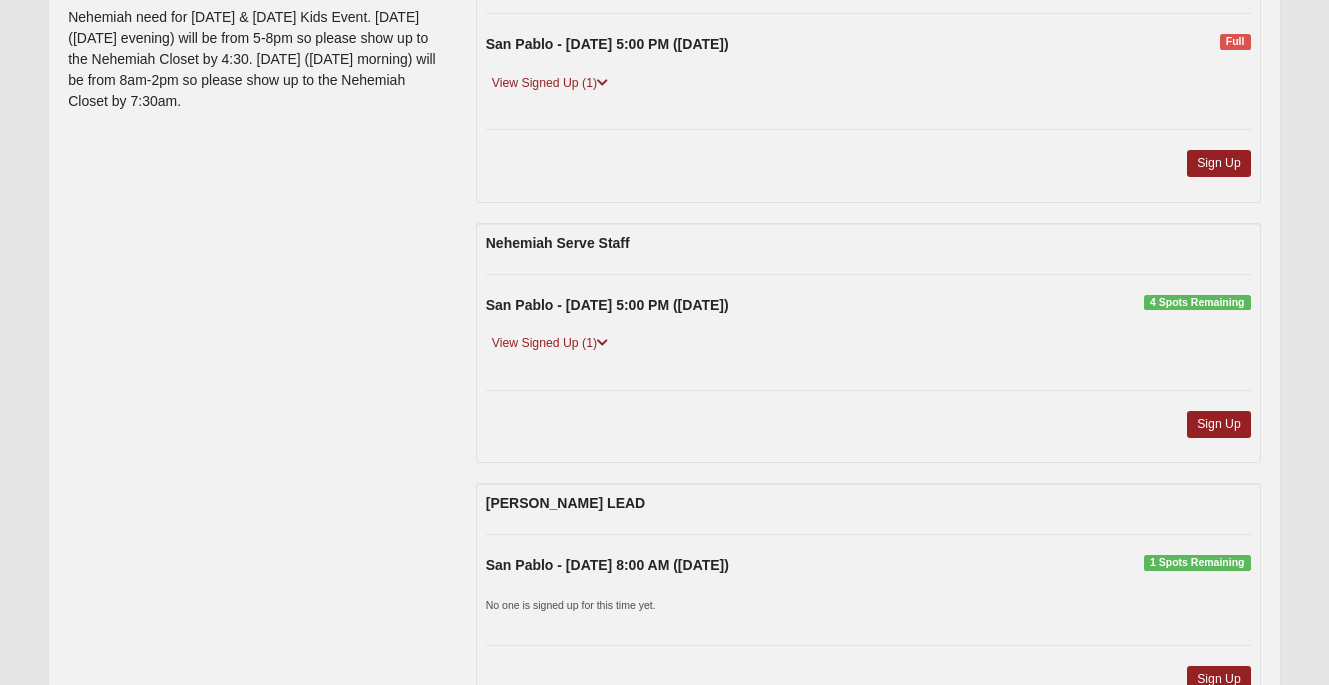 scroll, scrollTop: 295, scrollLeft: 0, axis: vertical 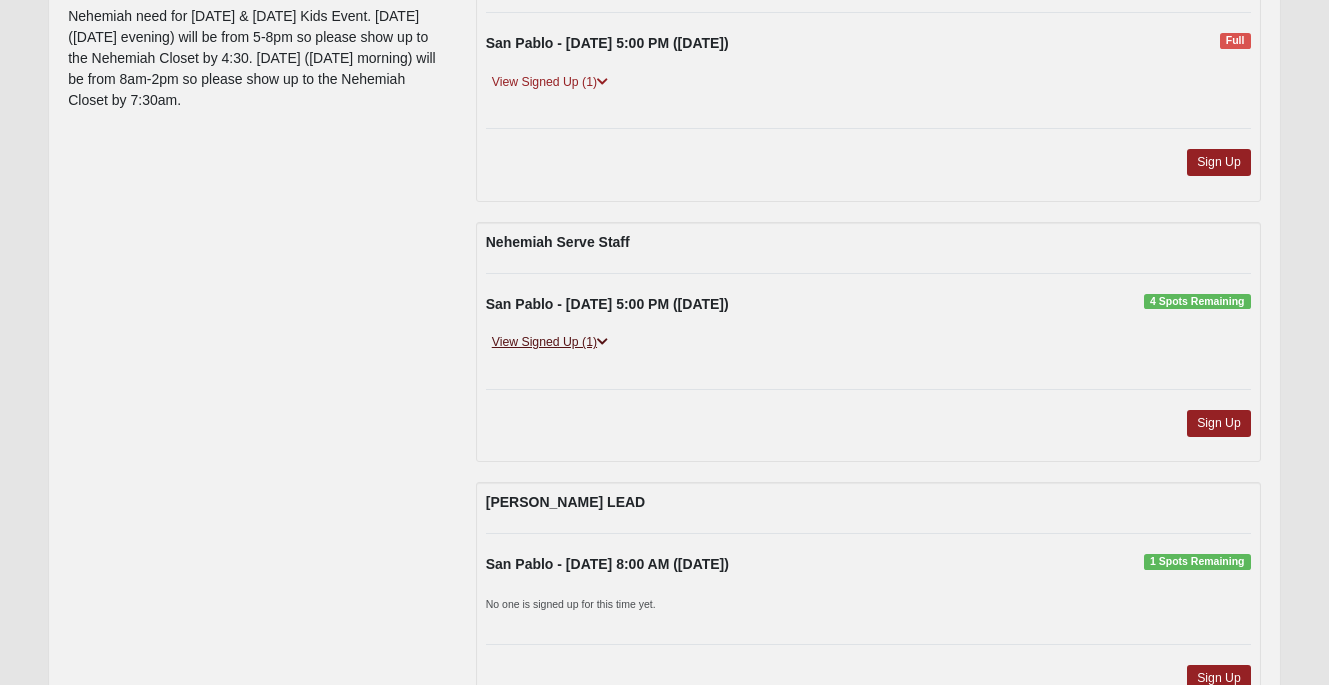 click on "View Signed Up (1)" at bounding box center [550, 342] 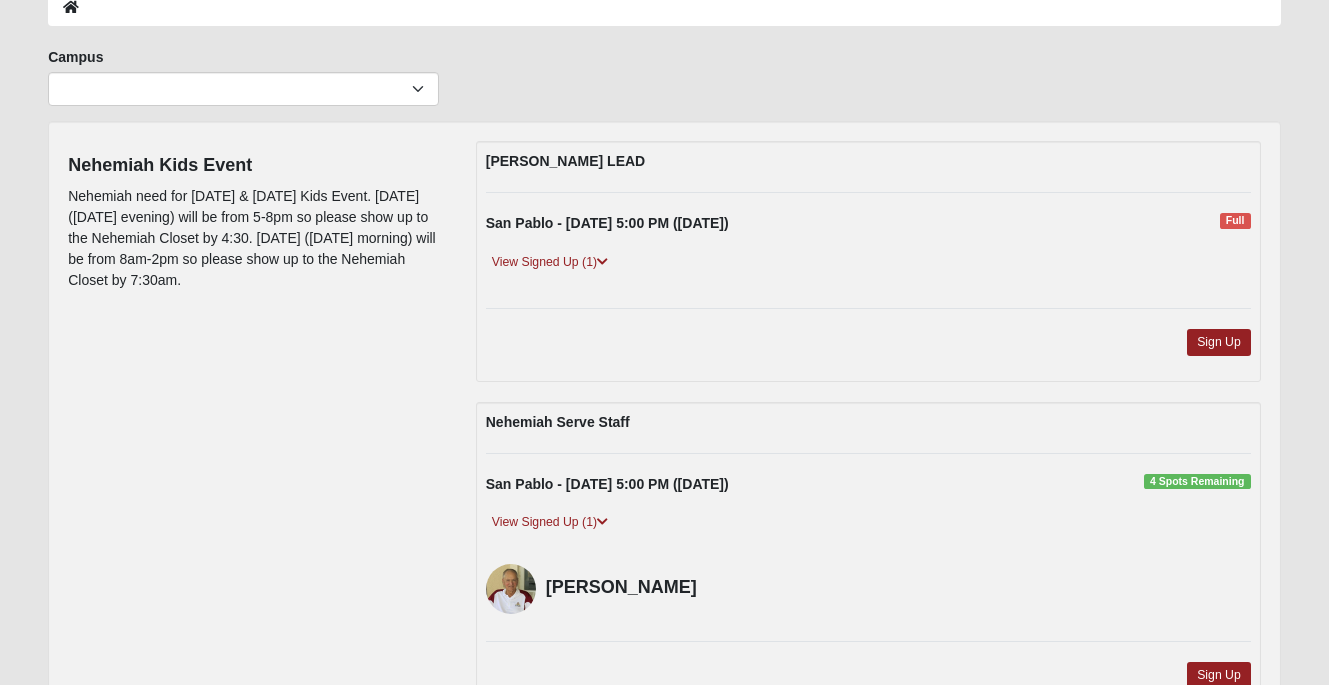scroll, scrollTop: 112, scrollLeft: 0, axis: vertical 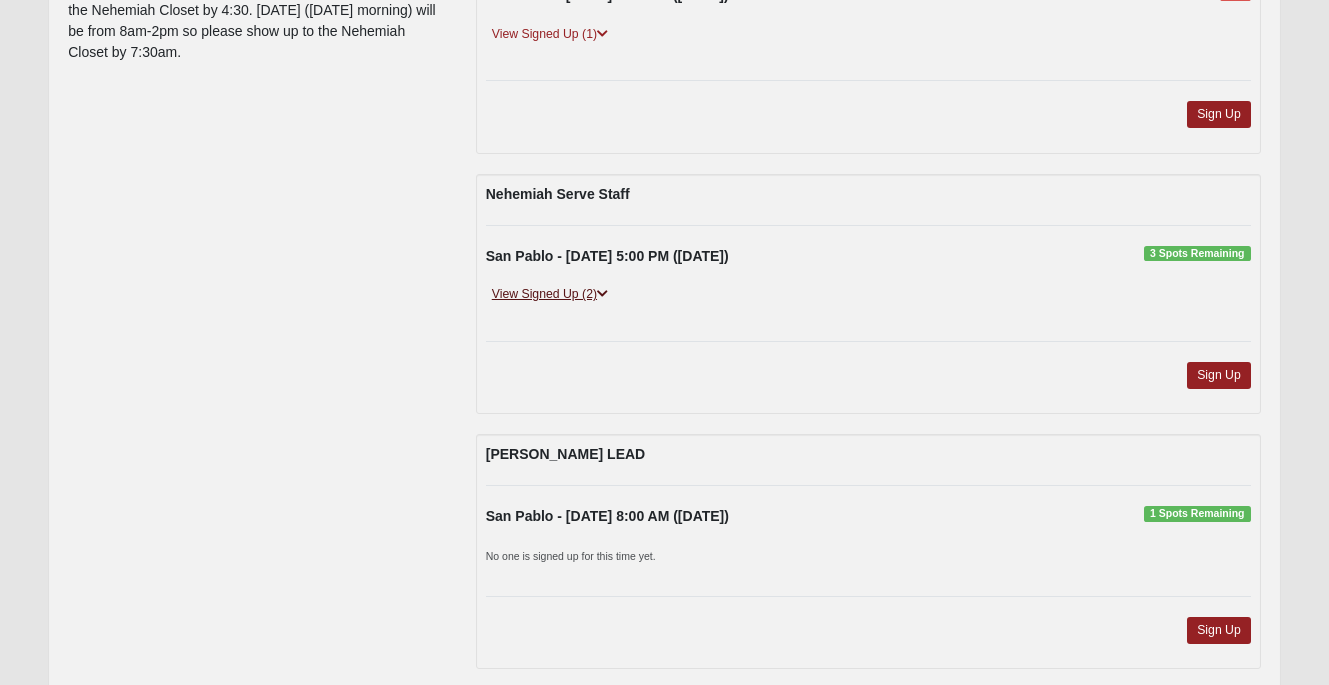 click at bounding box center (602, 294) 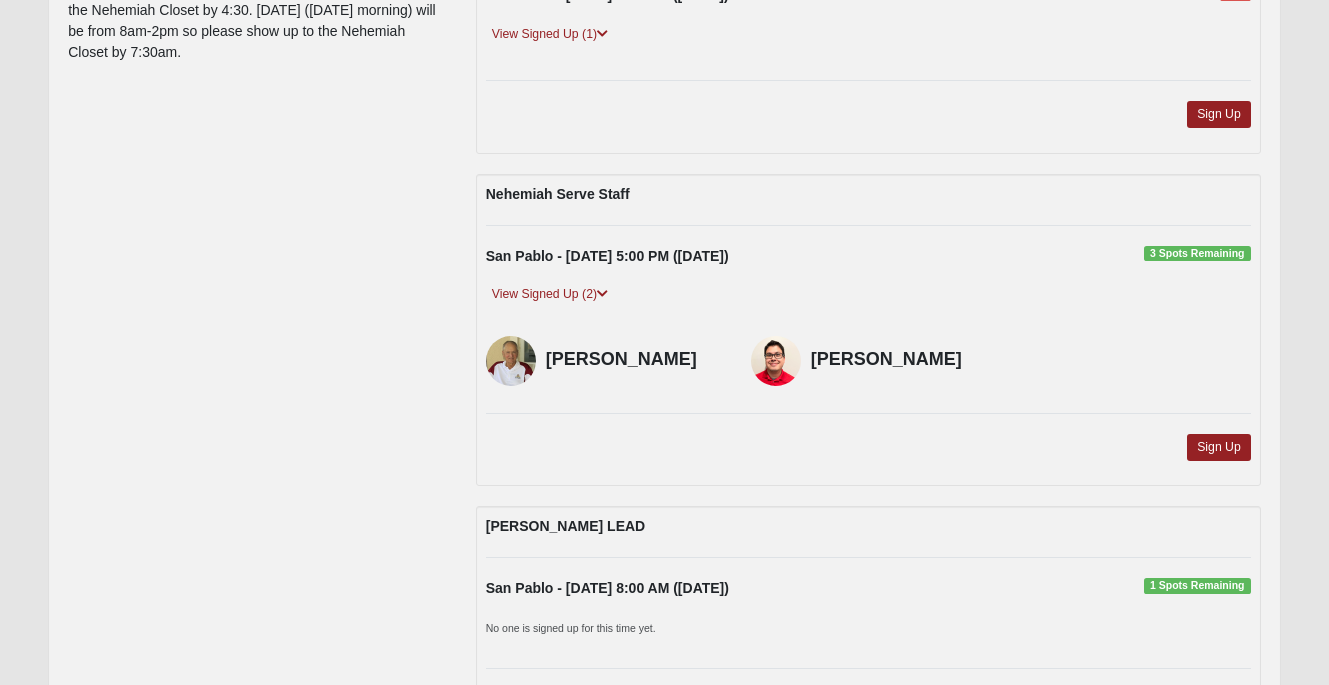 scroll, scrollTop: 0, scrollLeft: 0, axis: both 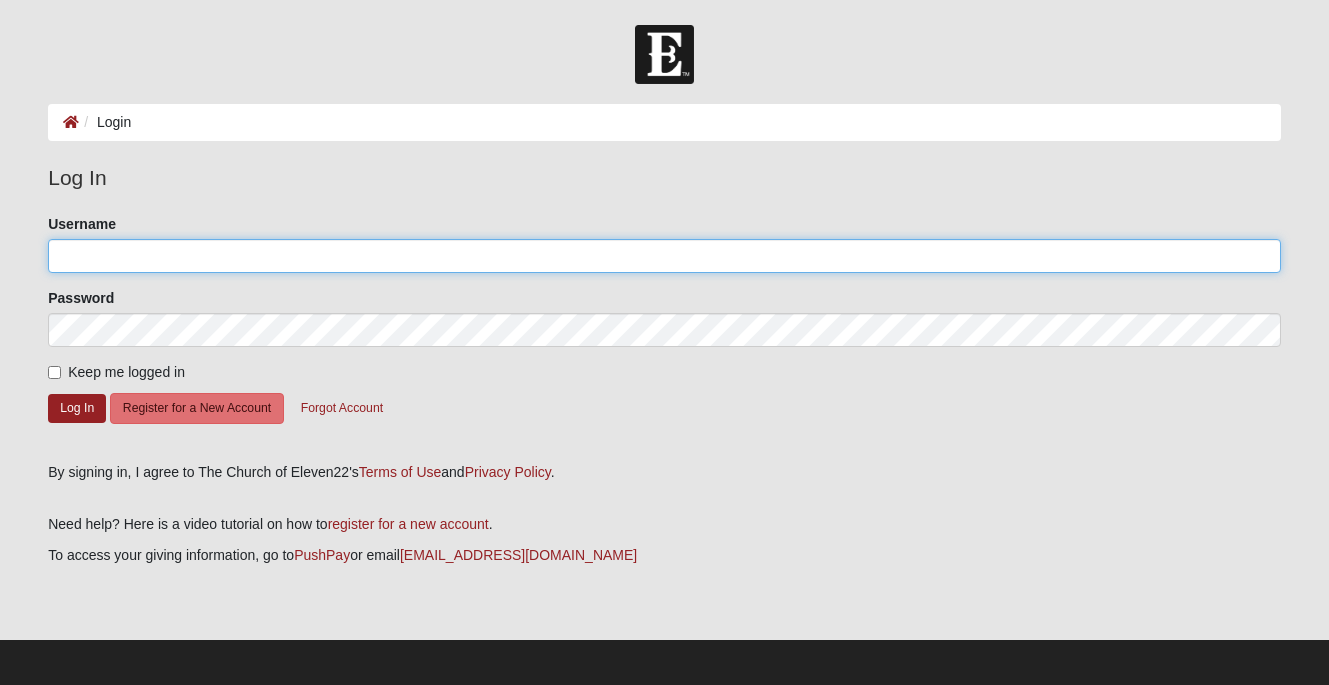 click on "Username" 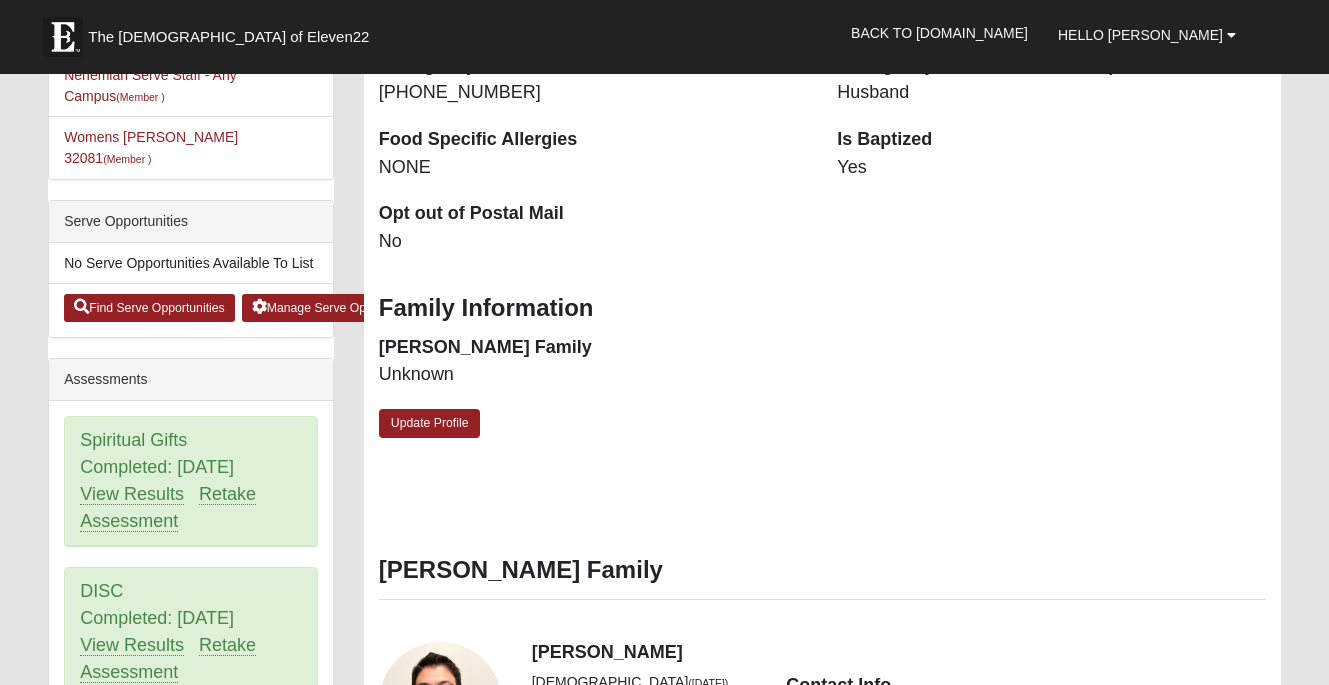 scroll, scrollTop: 920, scrollLeft: 0, axis: vertical 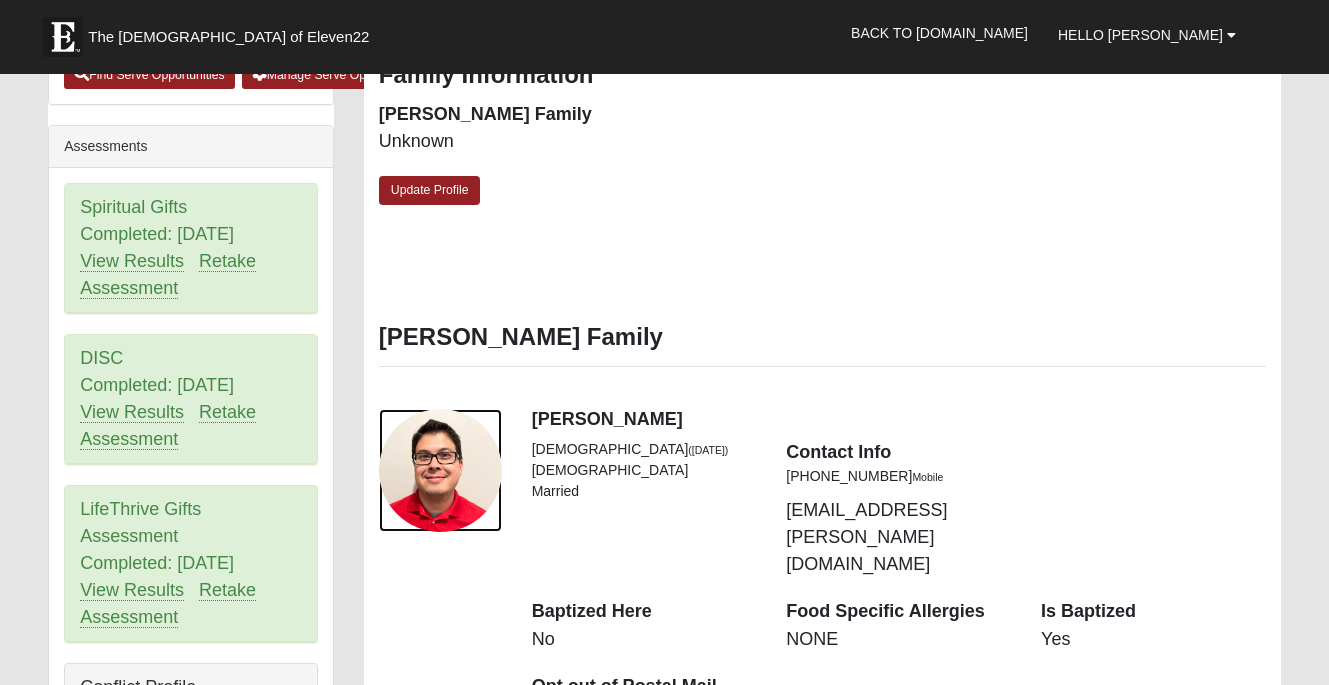 click at bounding box center [440, 470] 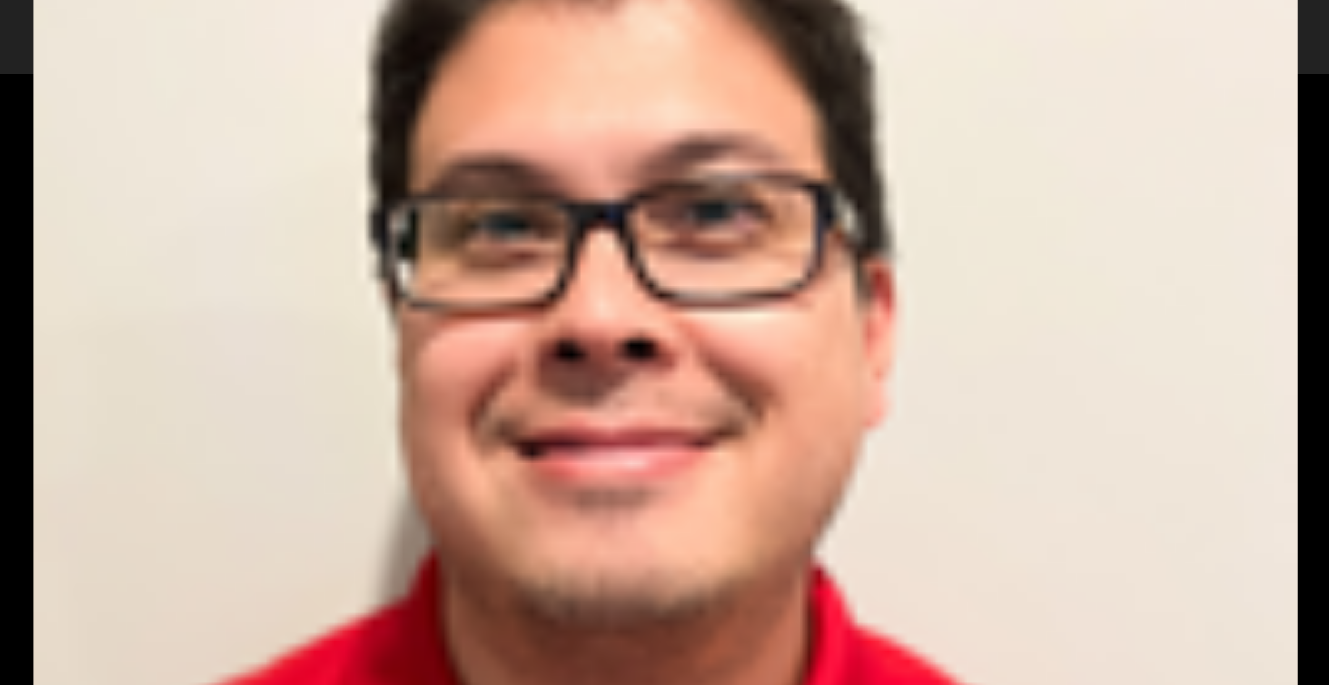 click at bounding box center (664, 368) 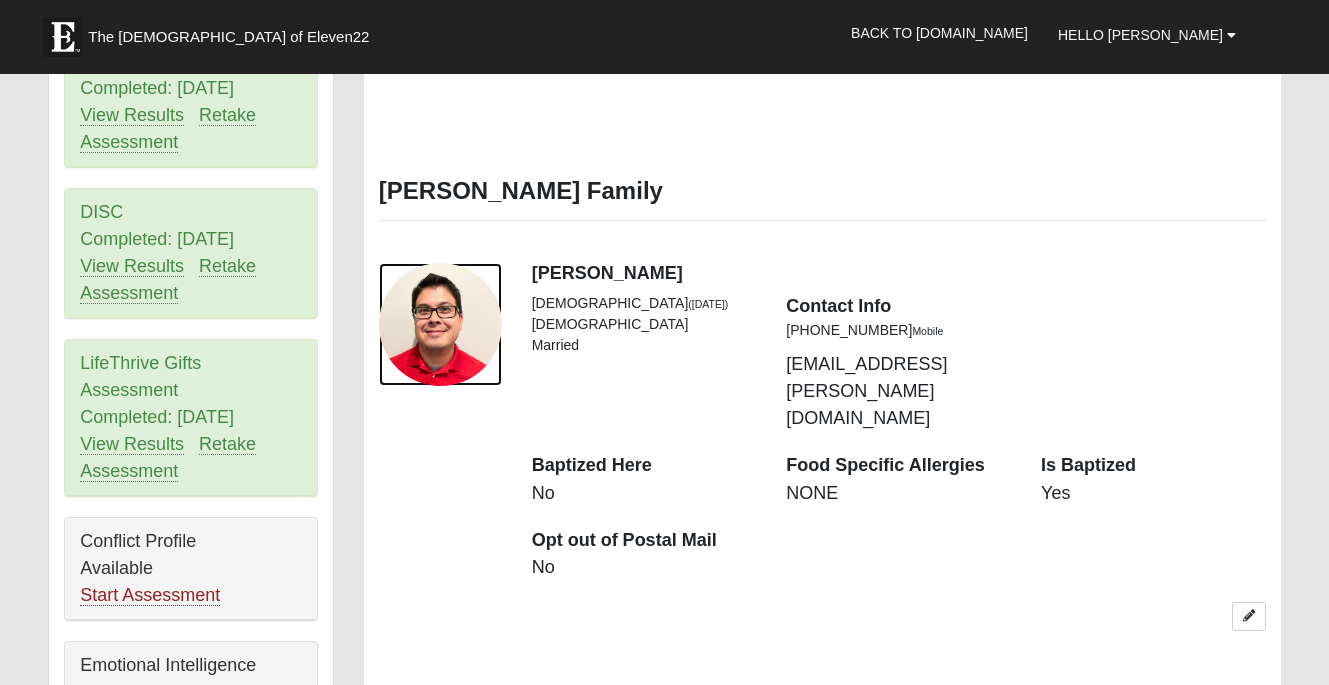 scroll, scrollTop: 1074, scrollLeft: 0, axis: vertical 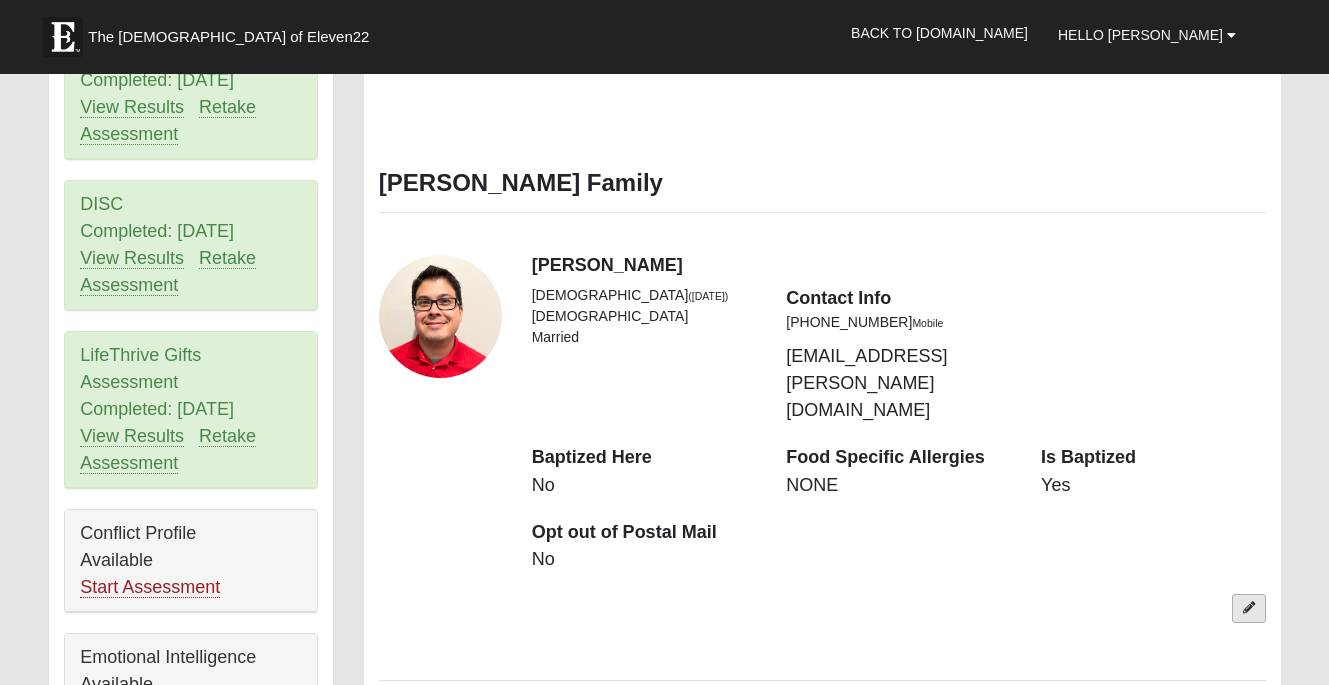 click at bounding box center (1249, 608) 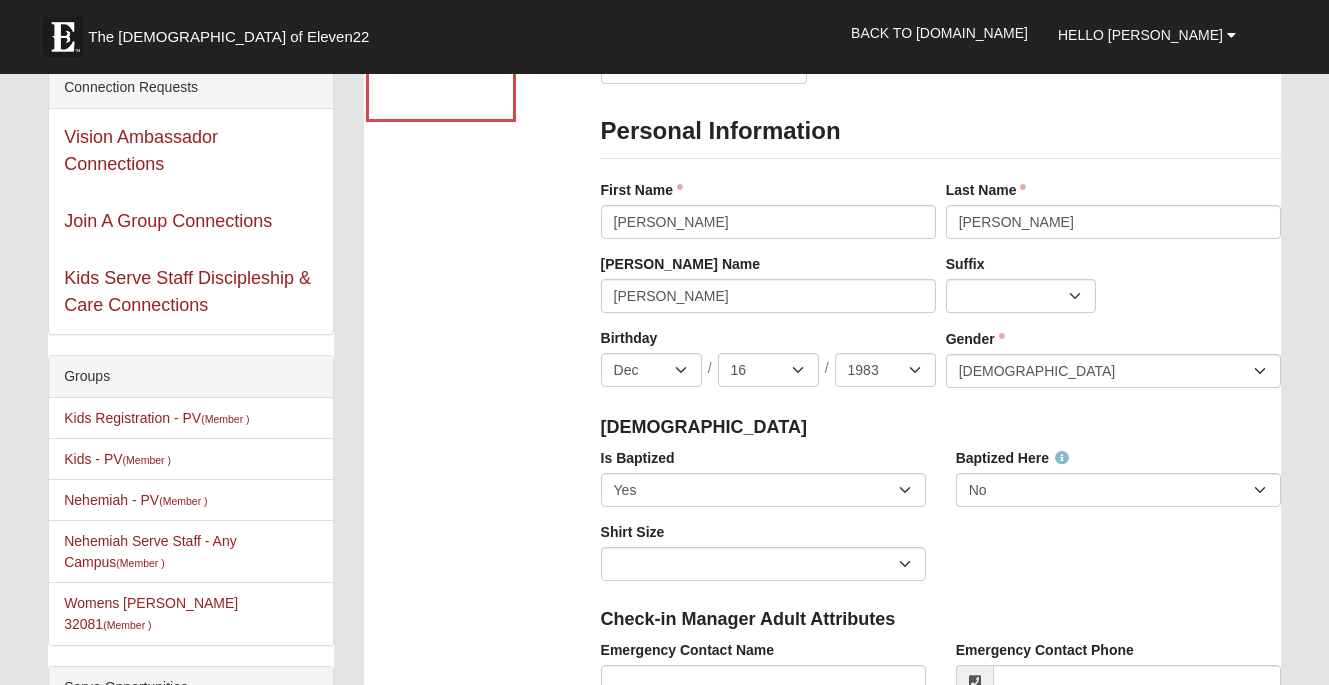 scroll, scrollTop: 0, scrollLeft: 0, axis: both 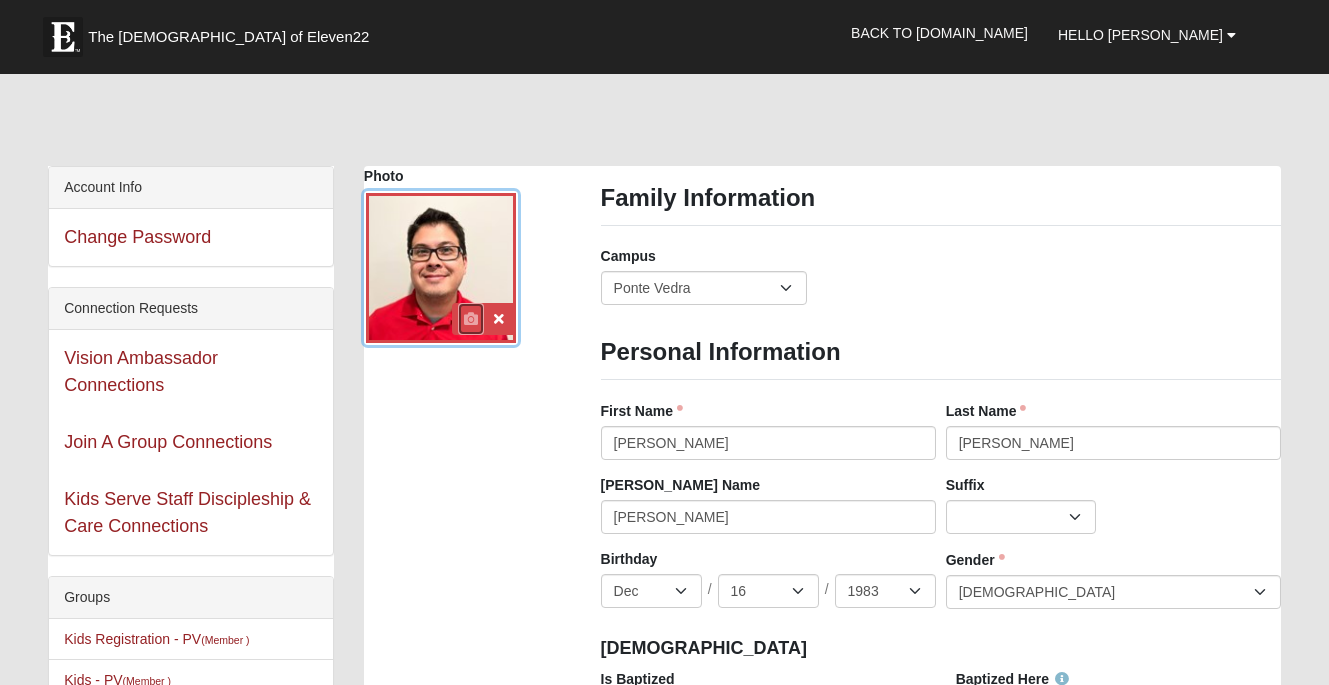 click at bounding box center (471, 319) 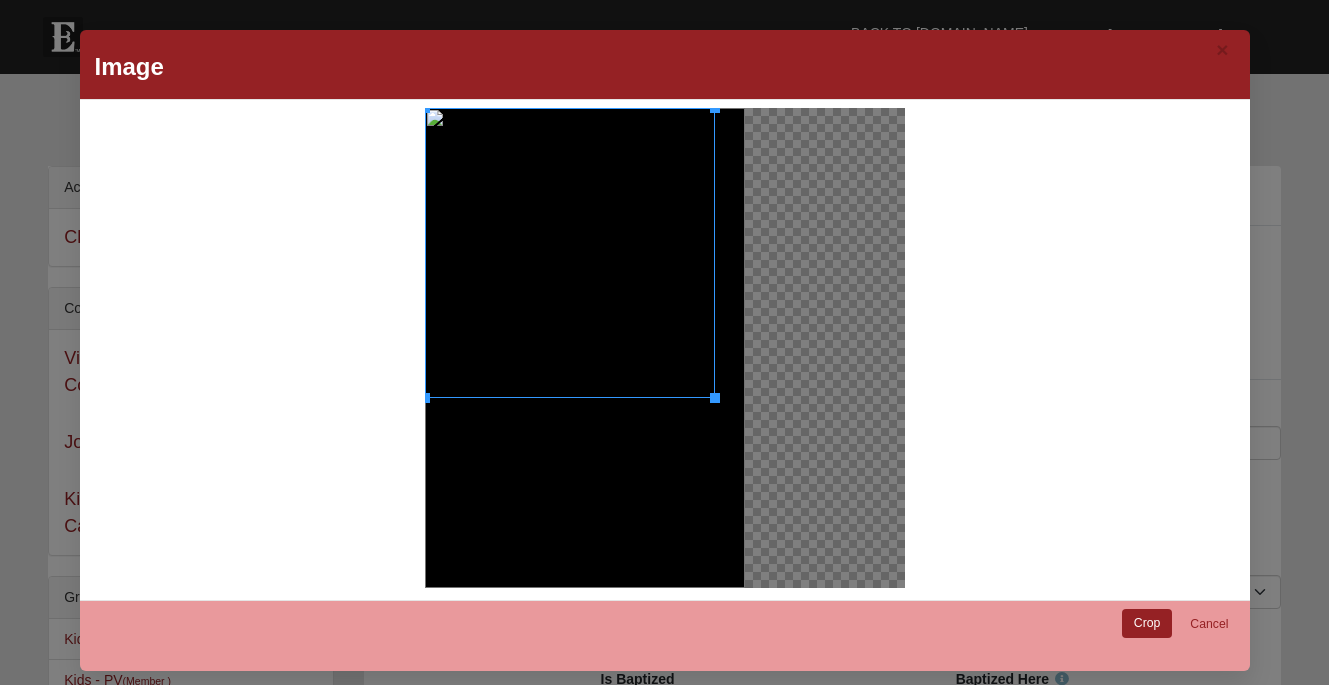 drag, startPoint x: 742, startPoint y: 425, endPoint x: 686, endPoint y: 394, distance: 64.00781 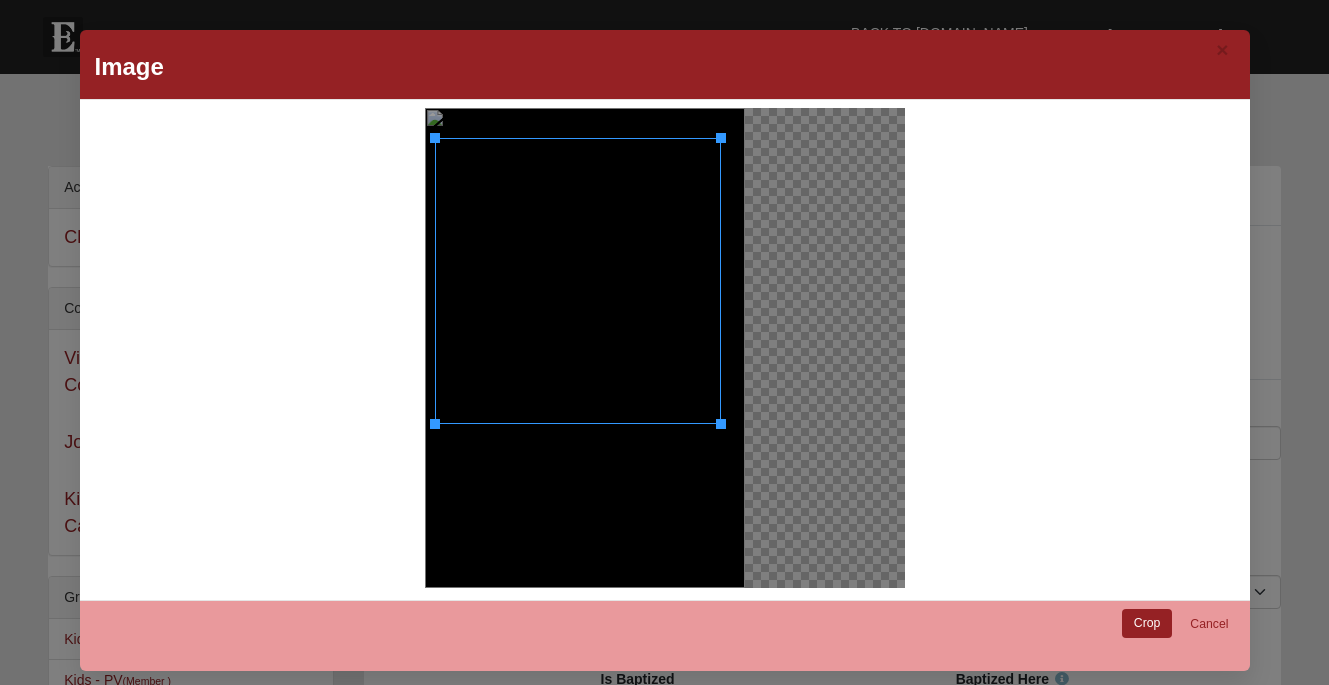 drag, startPoint x: 635, startPoint y: 293, endPoint x: 645, endPoint y: 323, distance: 31.622776 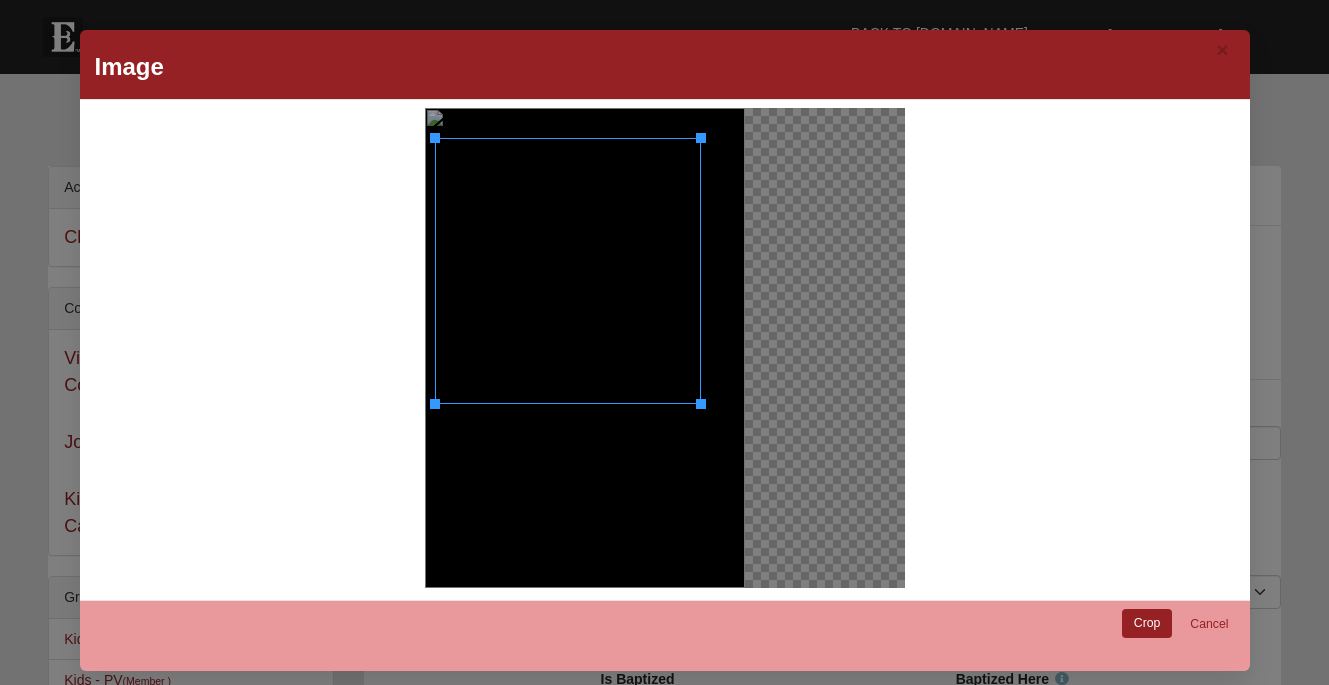 drag, startPoint x: 722, startPoint y: 423, endPoint x: 700, endPoint y: 403, distance: 29.732138 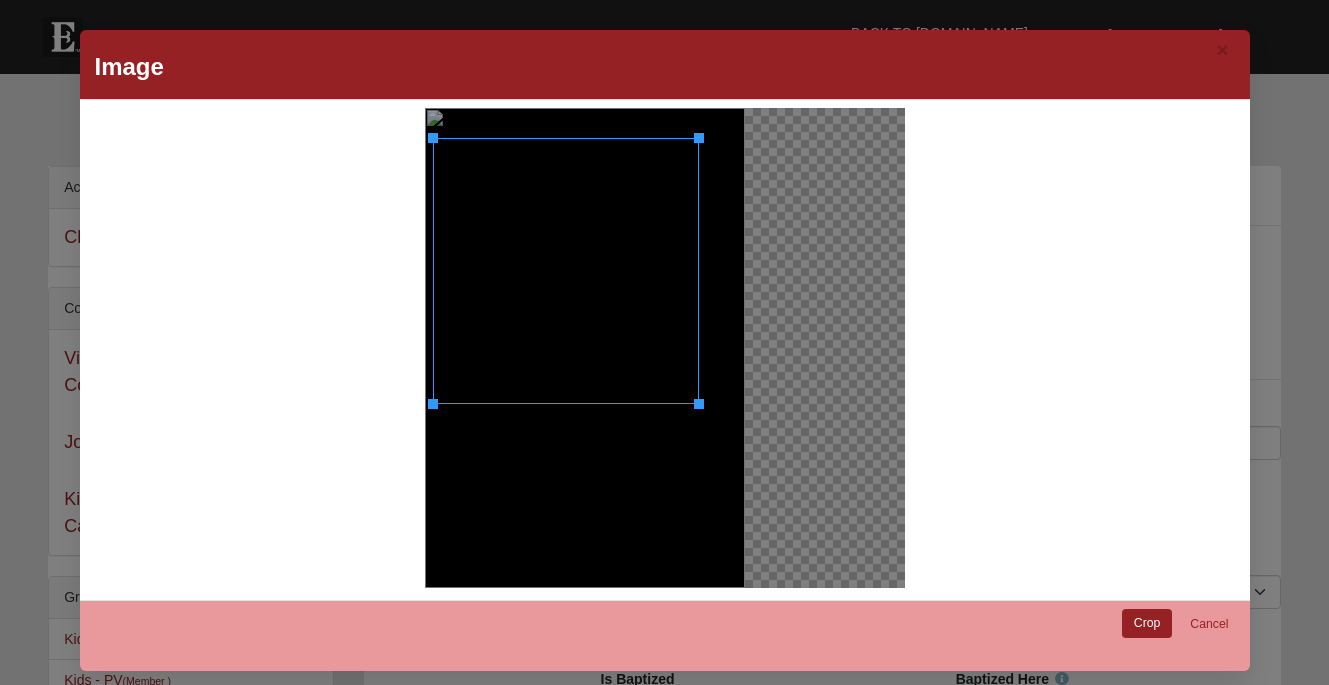 click at bounding box center (566, 271) 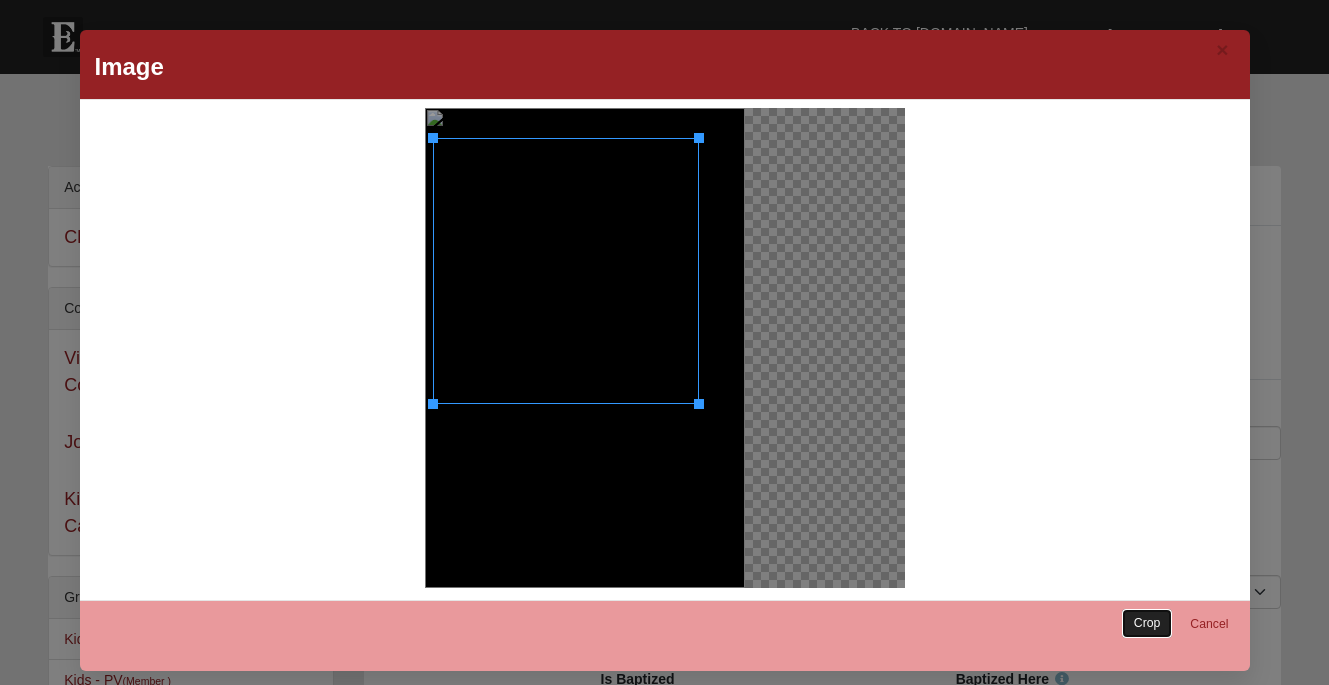 click on "Crop" at bounding box center (1147, 623) 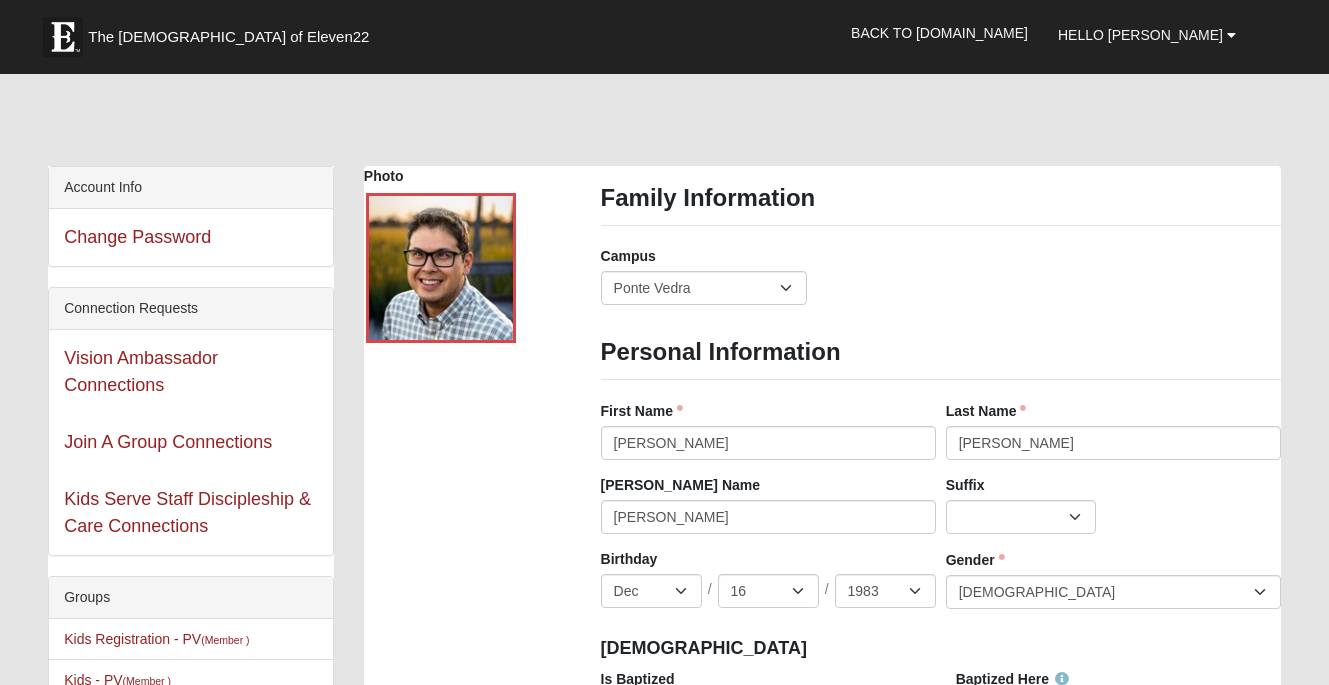 click on "Photo
Family Information
Campus
Arlington
Baymeadows
Eleven22 Online
Fleming Island
Jesup
Mandarin
North Jax
Orange Park
Outpost
Palatka (Coming Soon)
Ponte Vedra
San Pablo
St. Johns
St. Augustine (Coming Soon)
Wildlight
NONE
Personal Information
First Name" at bounding box center [822, 1322] 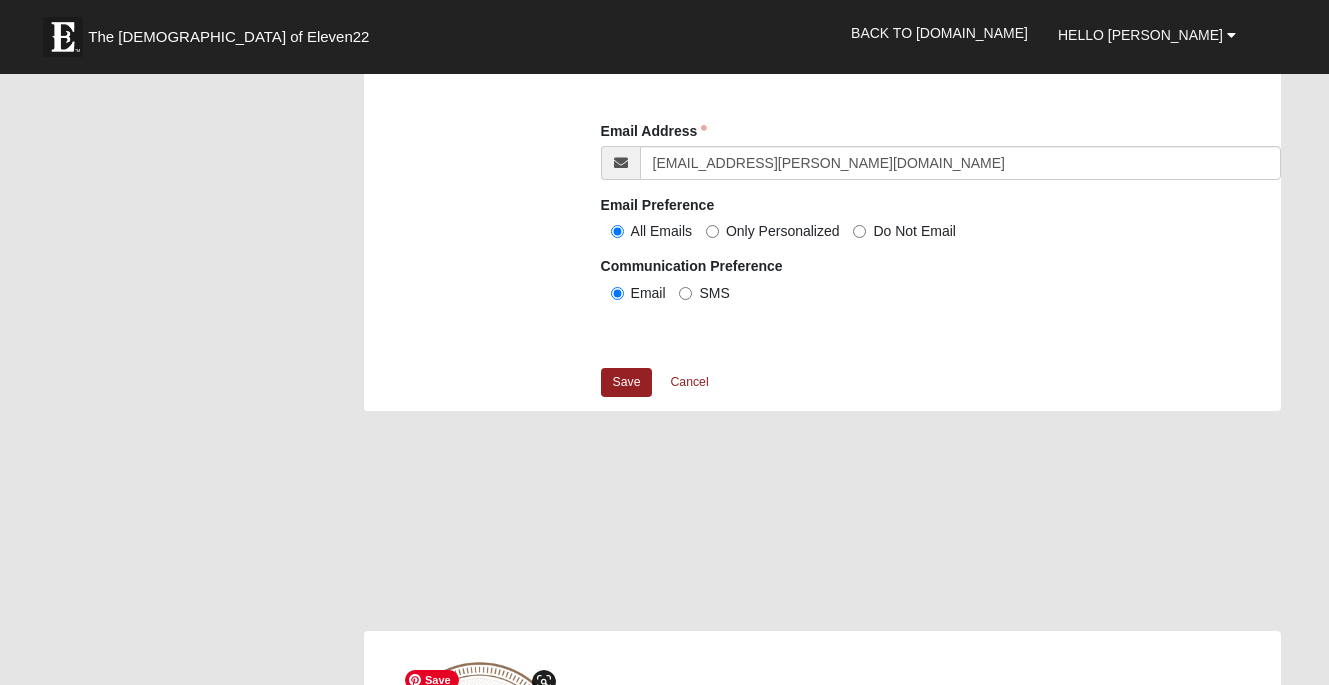 scroll, scrollTop: 2070, scrollLeft: 0, axis: vertical 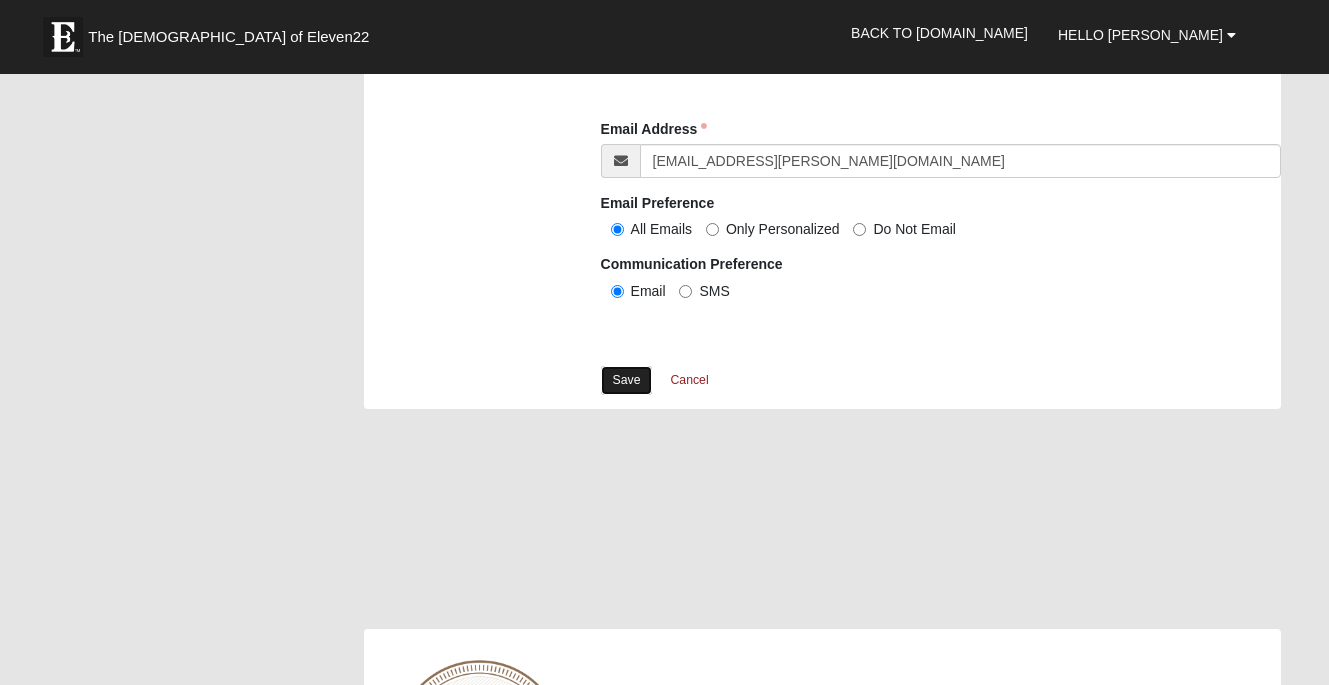 click on "Save" at bounding box center (627, 380) 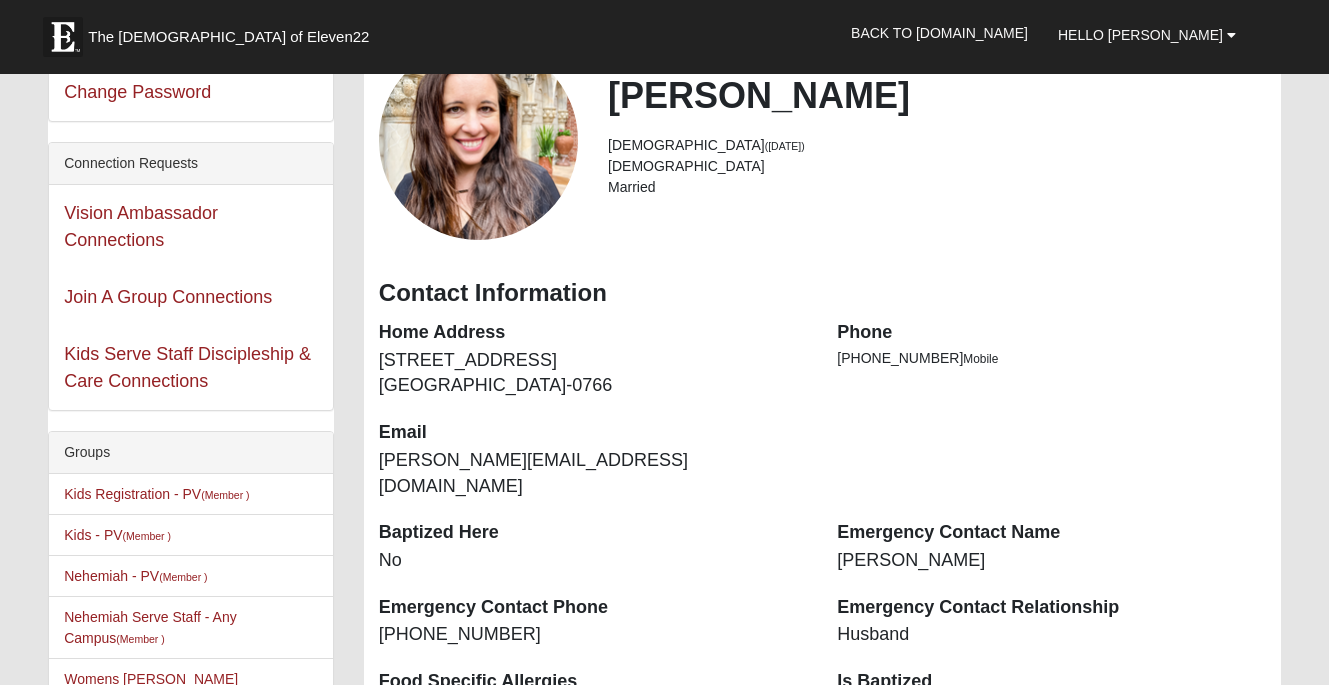 scroll, scrollTop: 143, scrollLeft: 0, axis: vertical 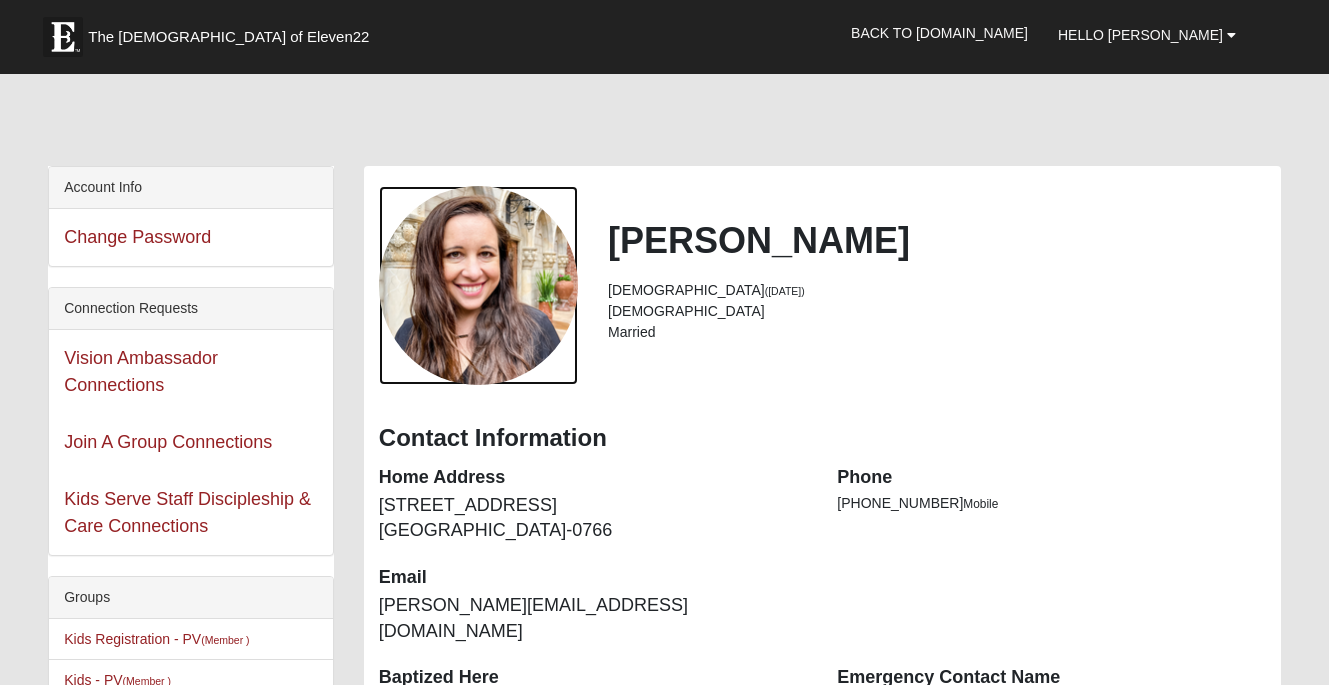 click at bounding box center (478, 285) 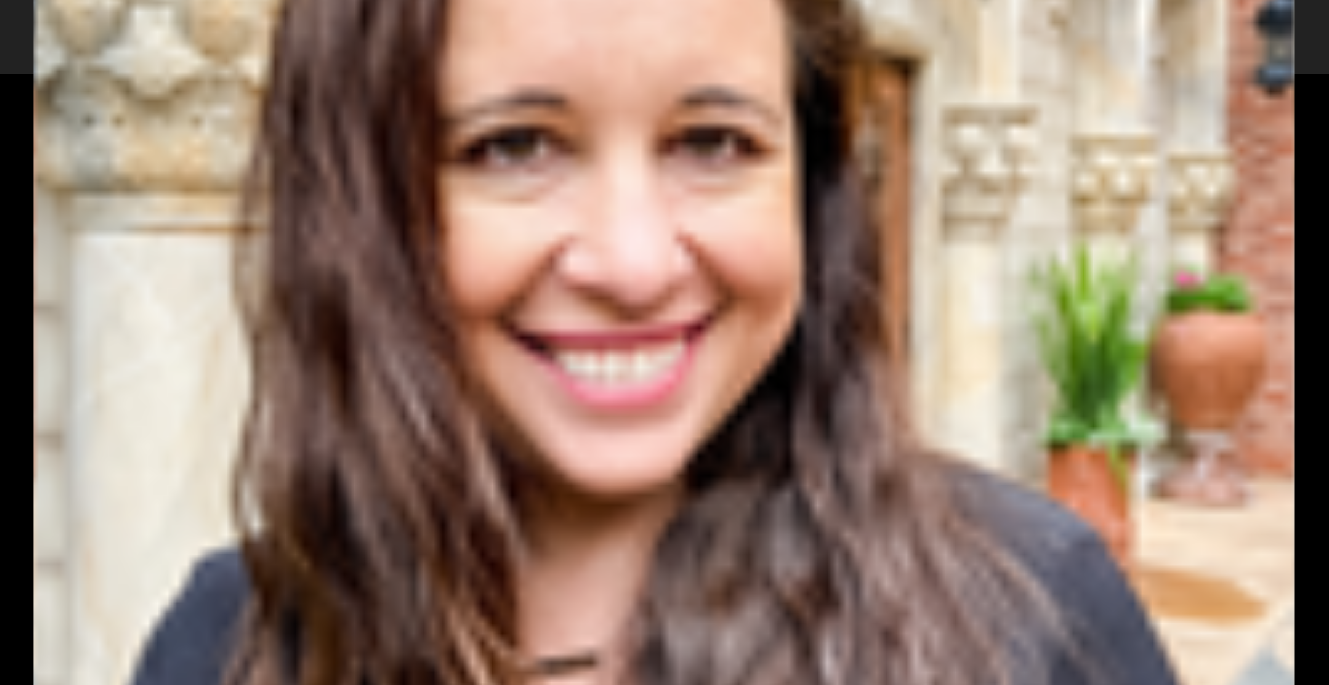 click at bounding box center (664, 342) 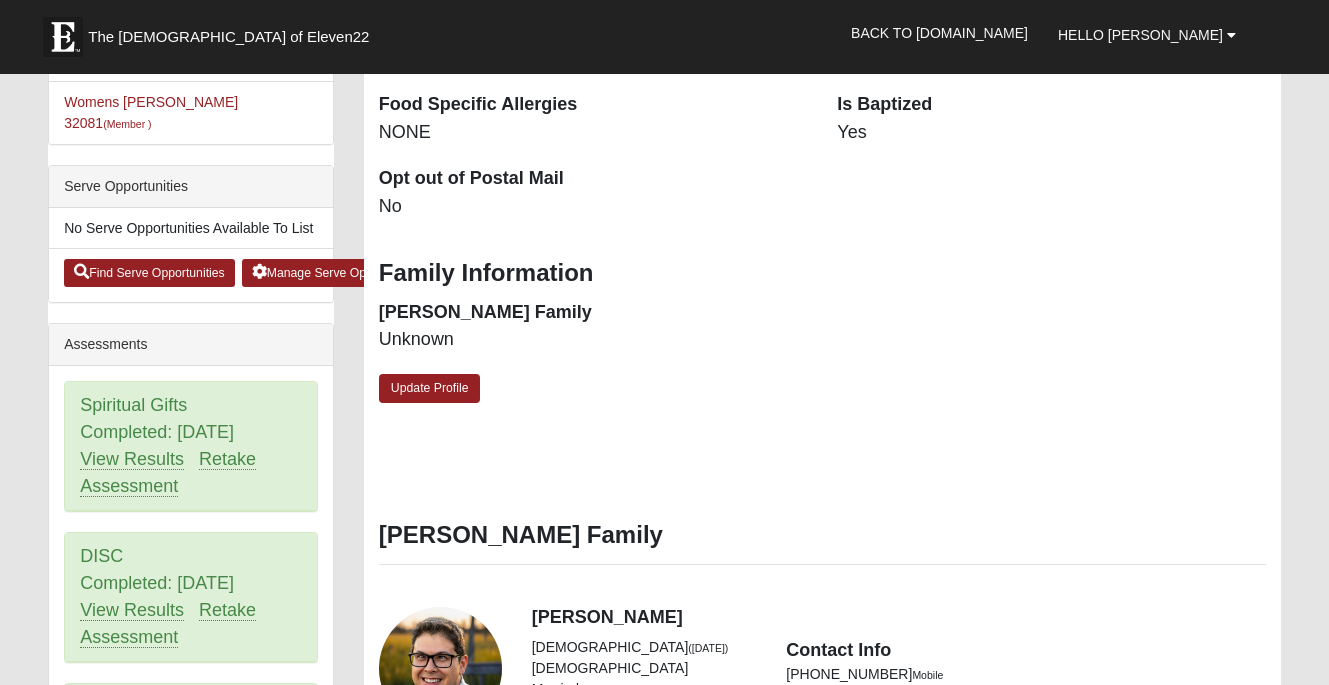 scroll, scrollTop: 723, scrollLeft: 0, axis: vertical 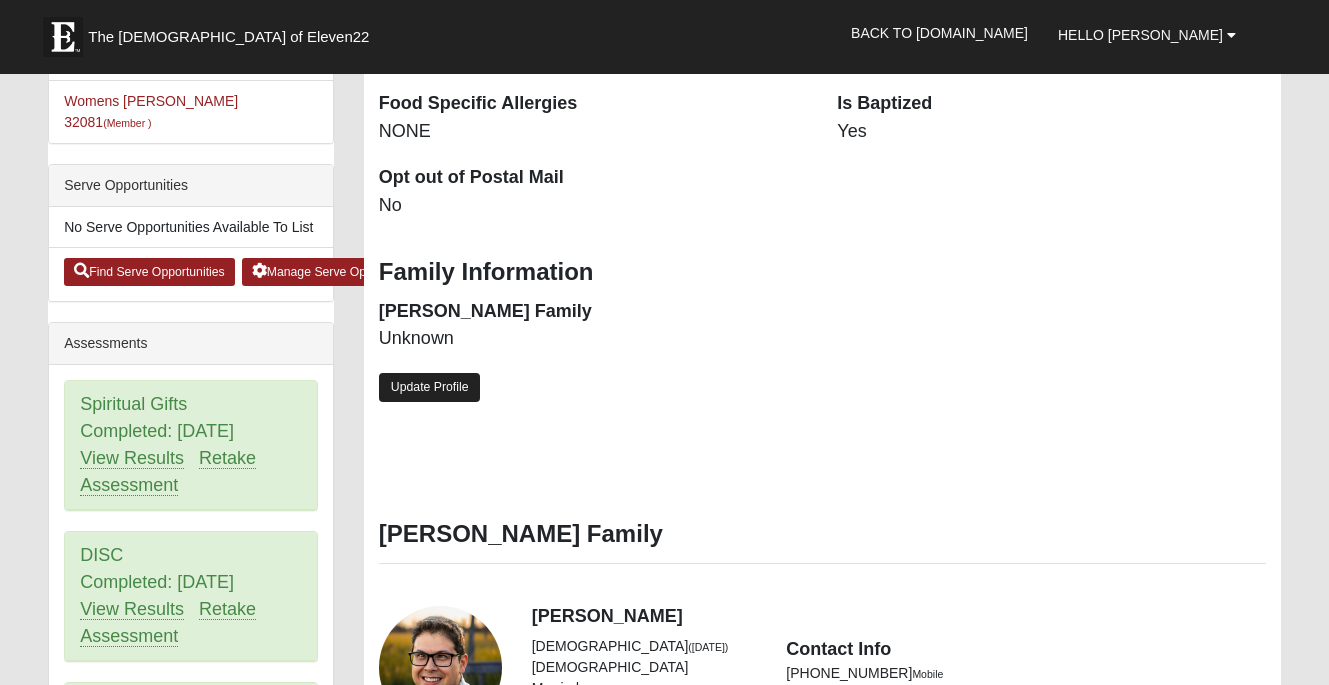 click on "Update Profile" at bounding box center (430, 387) 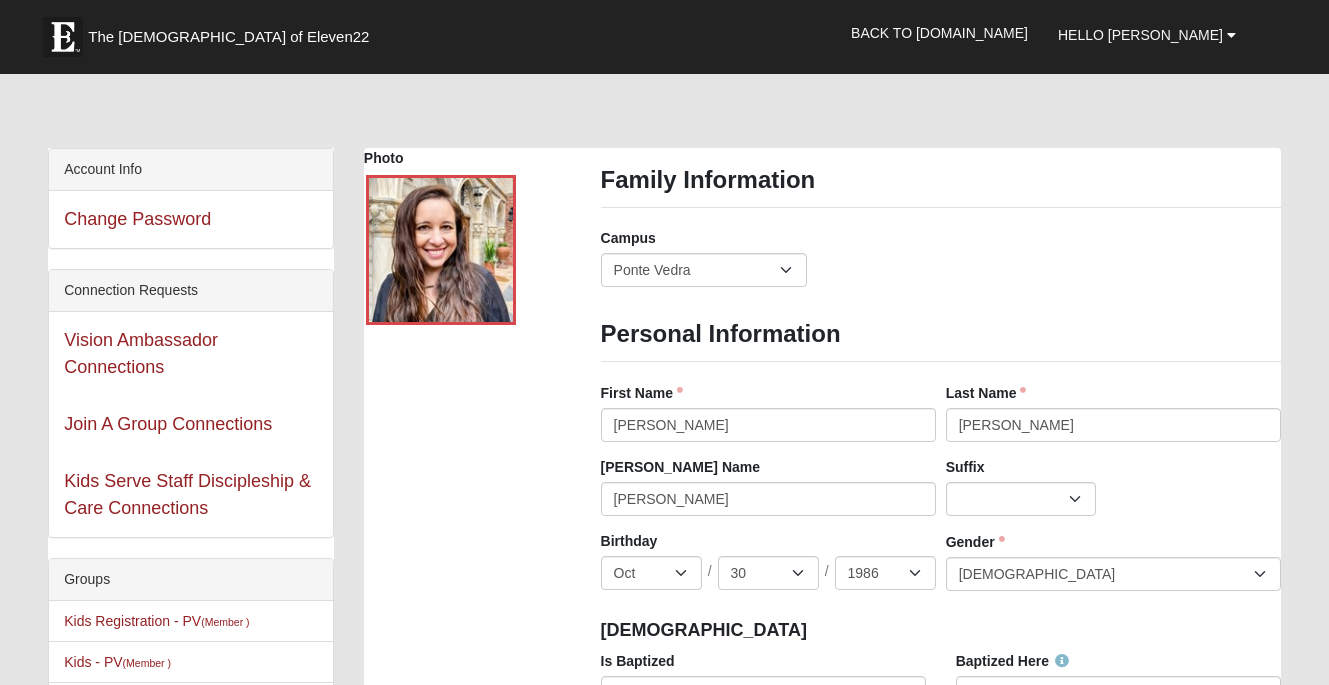 scroll, scrollTop: 0, scrollLeft: 0, axis: both 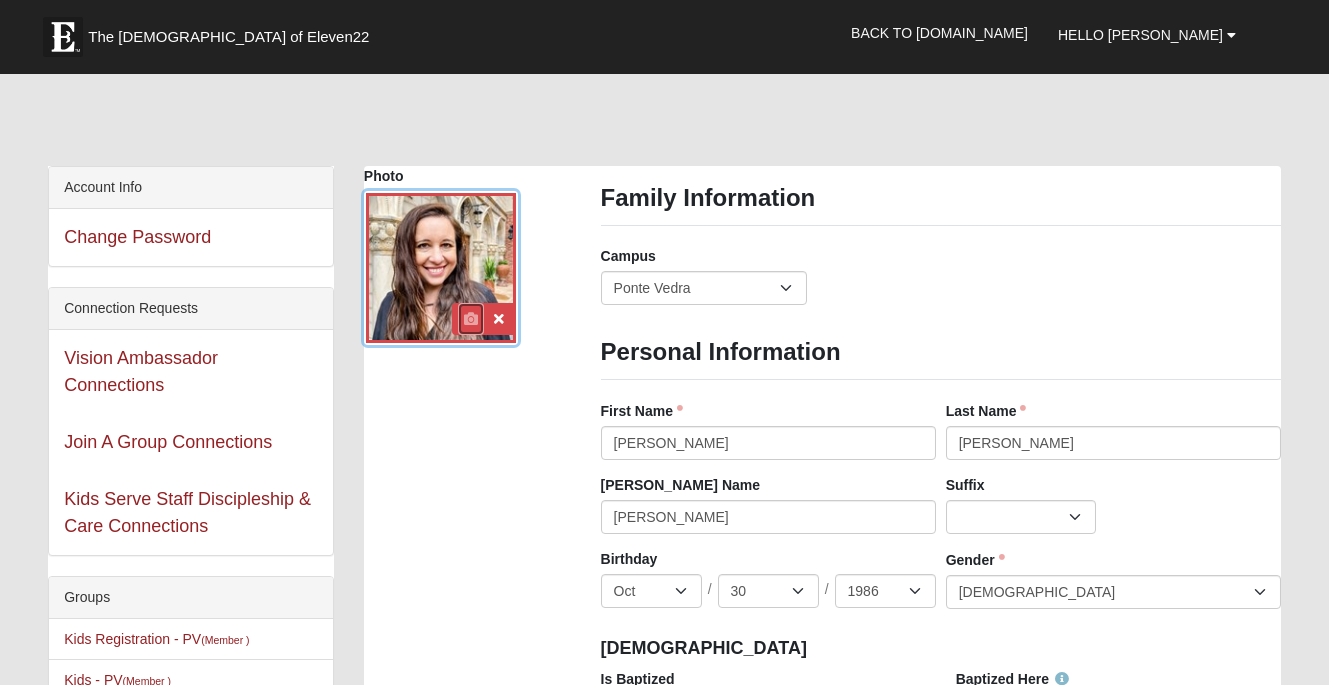 click at bounding box center [471, 319] 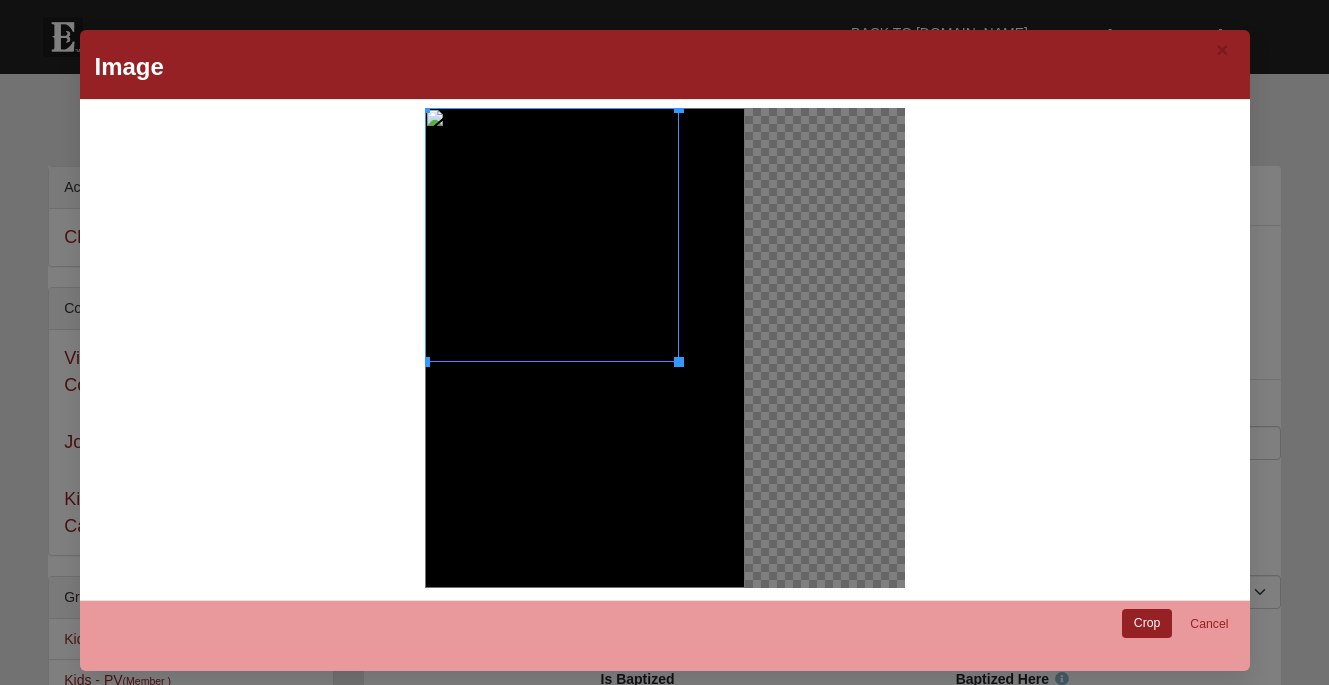 drag, startPoint x: 745, startPoint y: 428, endPoint x: 678, endPoint y: 345, distance: 106.66771 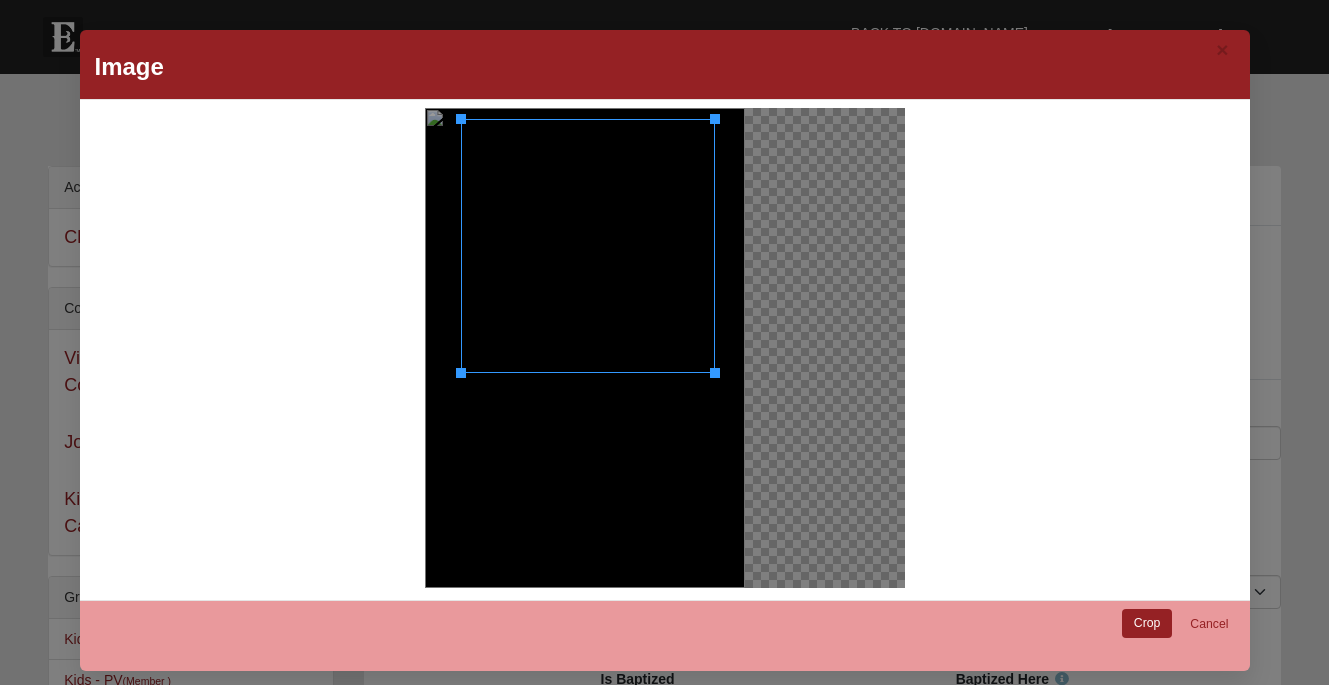 drag, startPoint x: 599, startPoint y: 307, endPoint x: 635, endPoint y: 318, distance: 37.64306 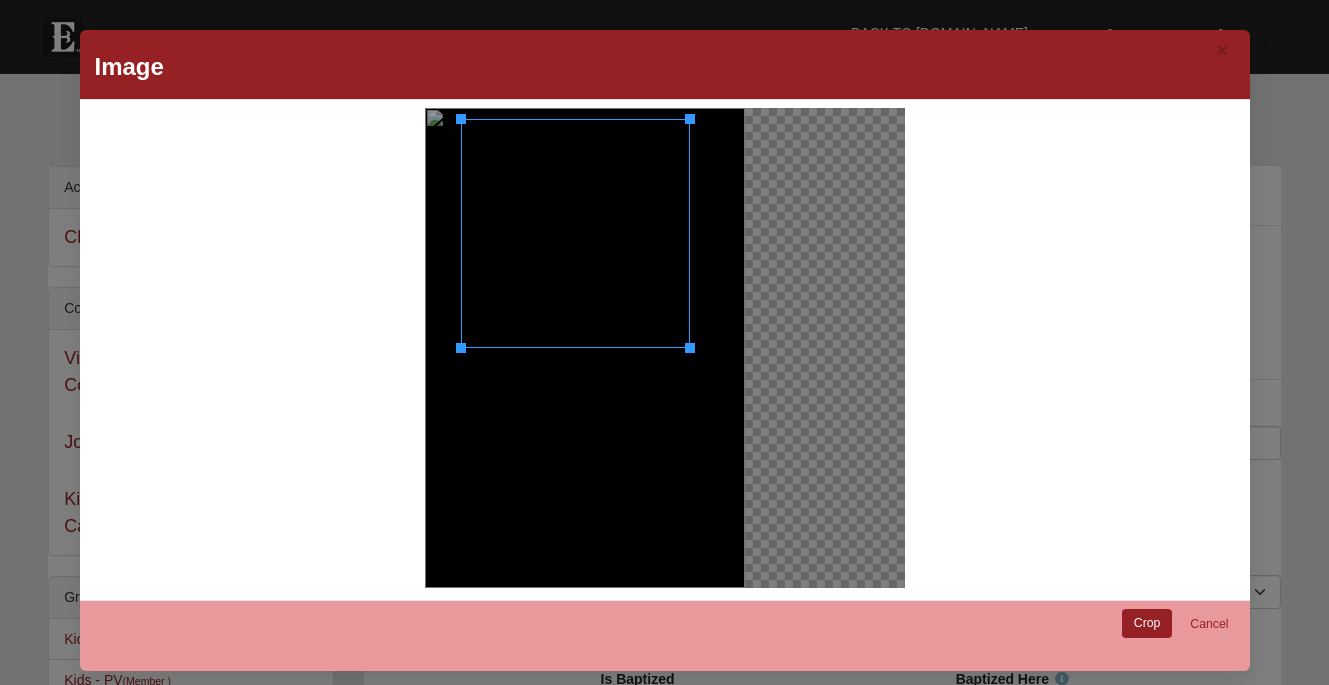 drag, startPoint x: 716, startPoint y: 370, endPoint x: 688, endPoint y: 345, distance: 37.536648 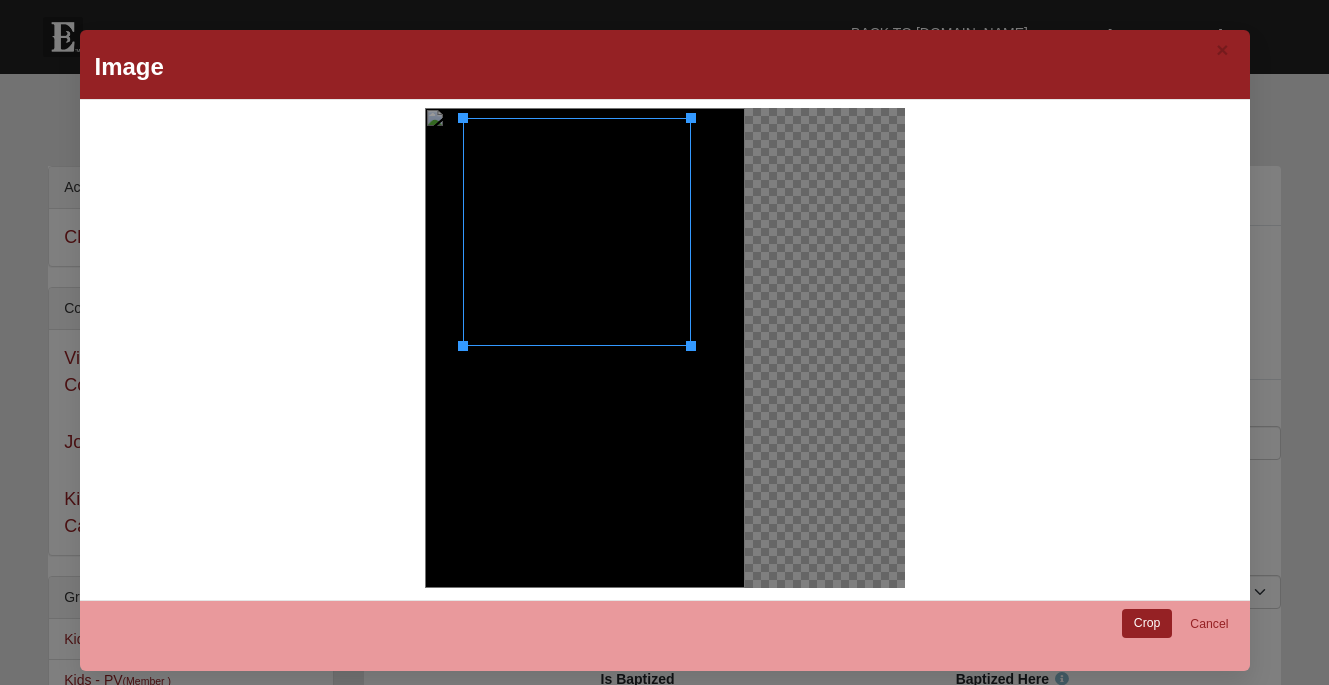 click at bounding box center (577, 232) 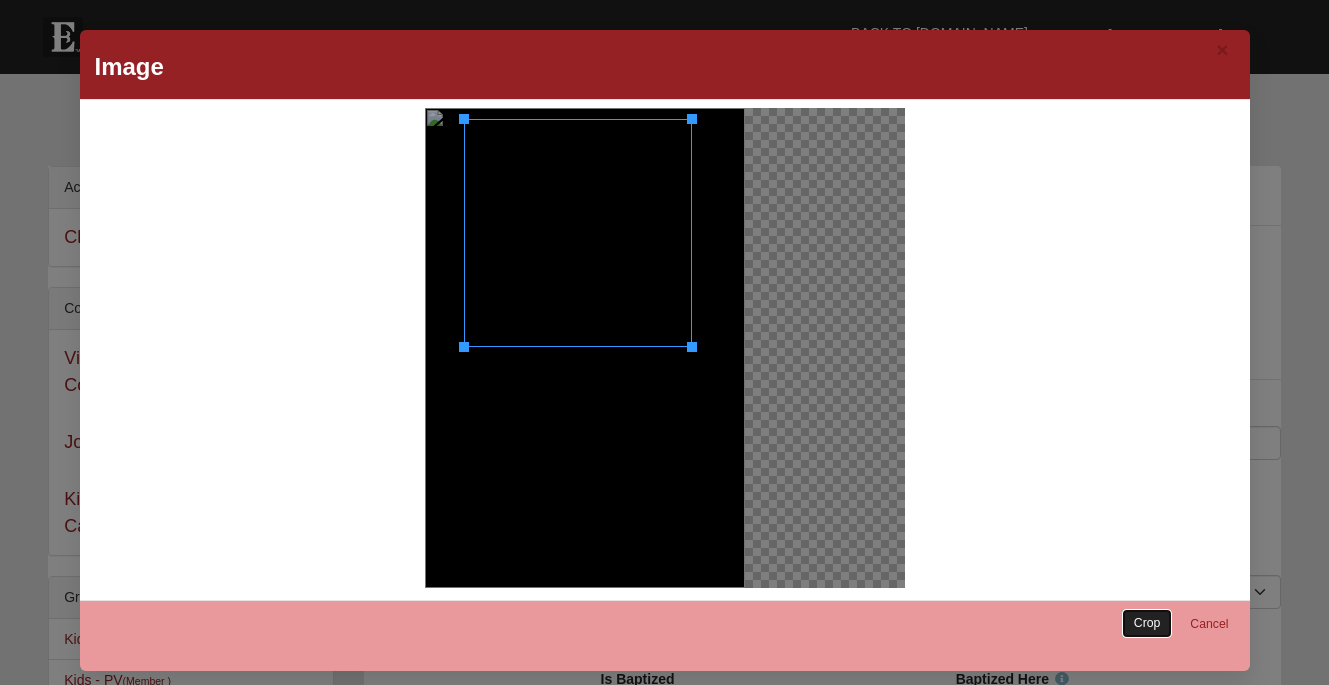 click on "Crop" at bounding box center (1147, 623) 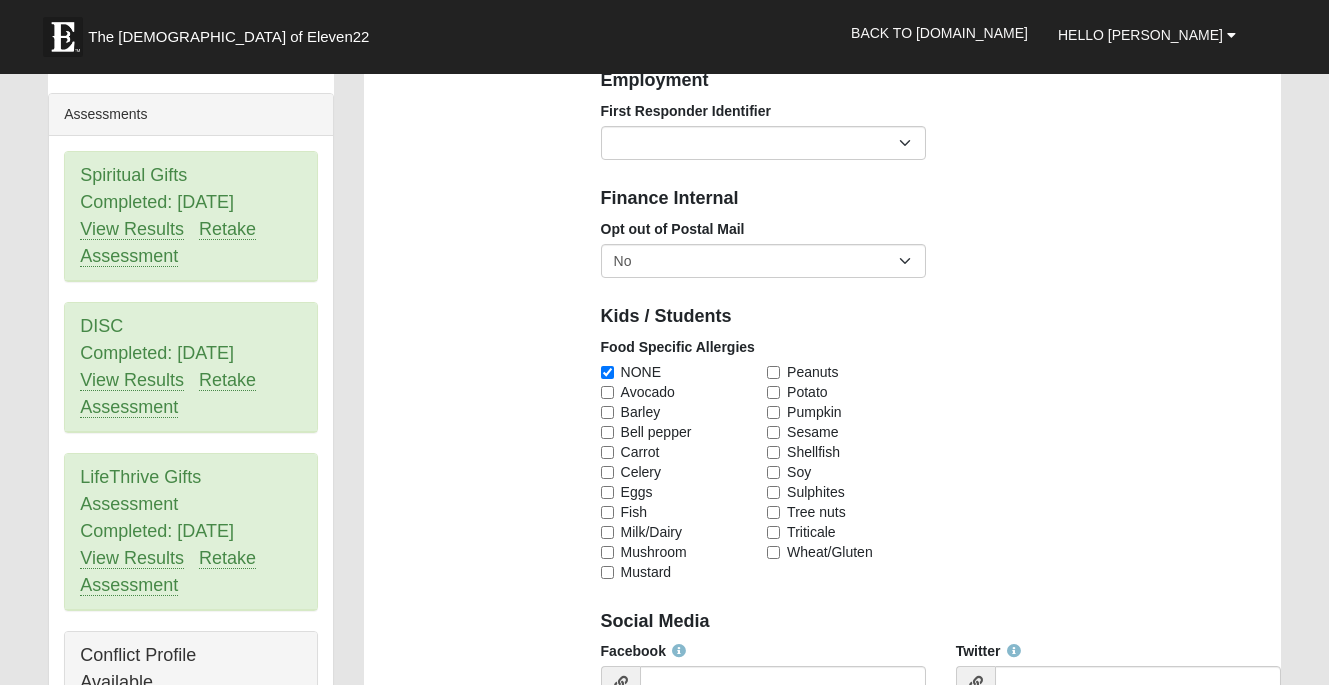 scroll, scrollTop: 953, scrollLeft: 0, axis: vertical 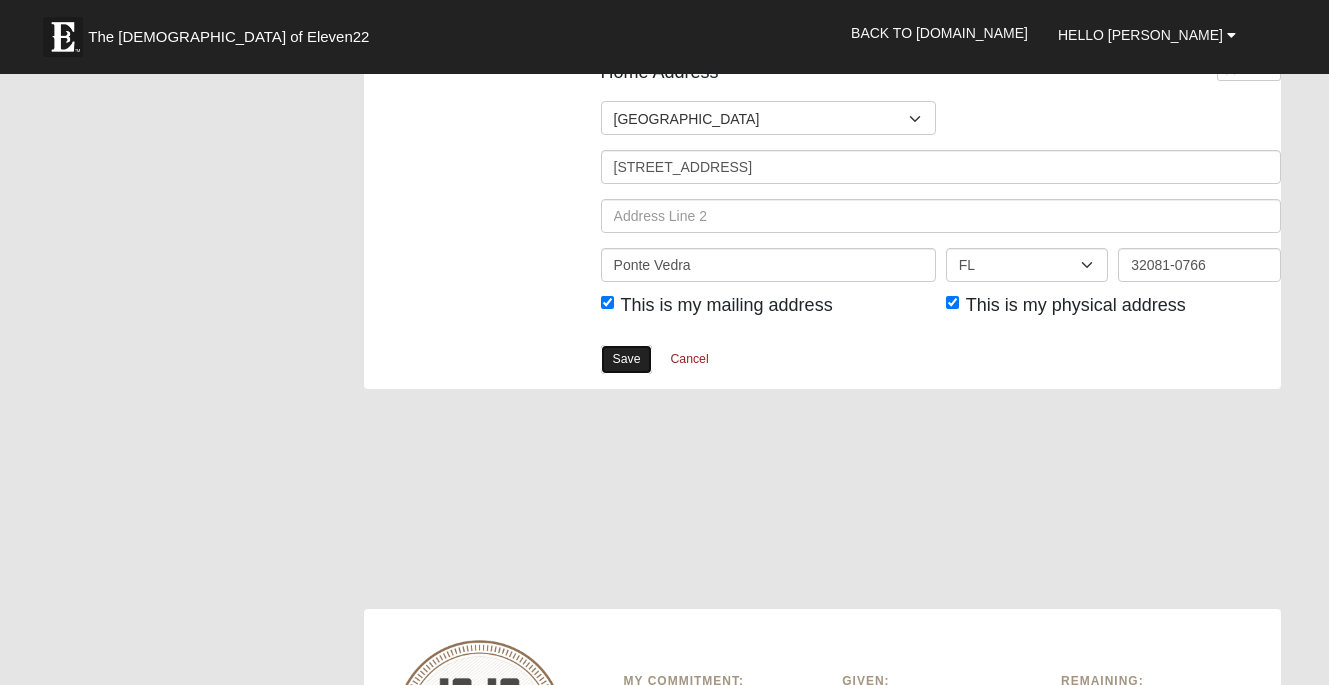 click on "Save" at bounding box center [627, 359] 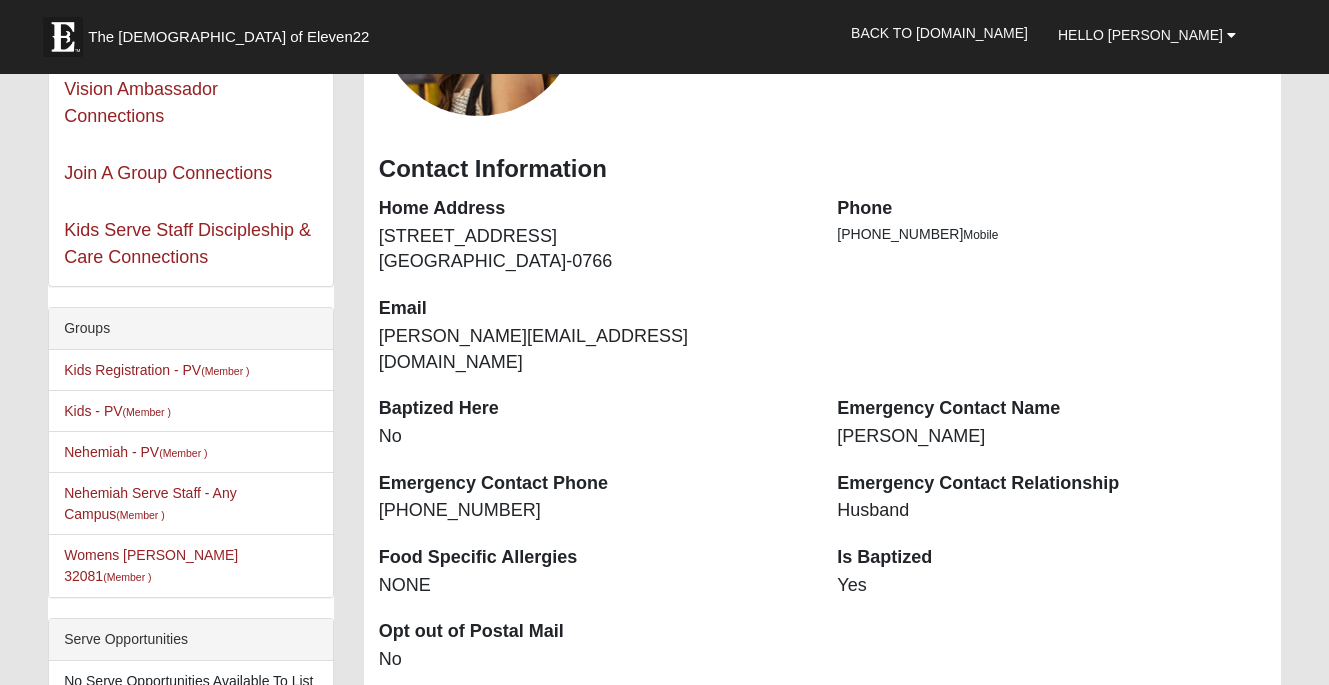 scroll, scrollTop: 0, scrollLeft: 0, axis: both 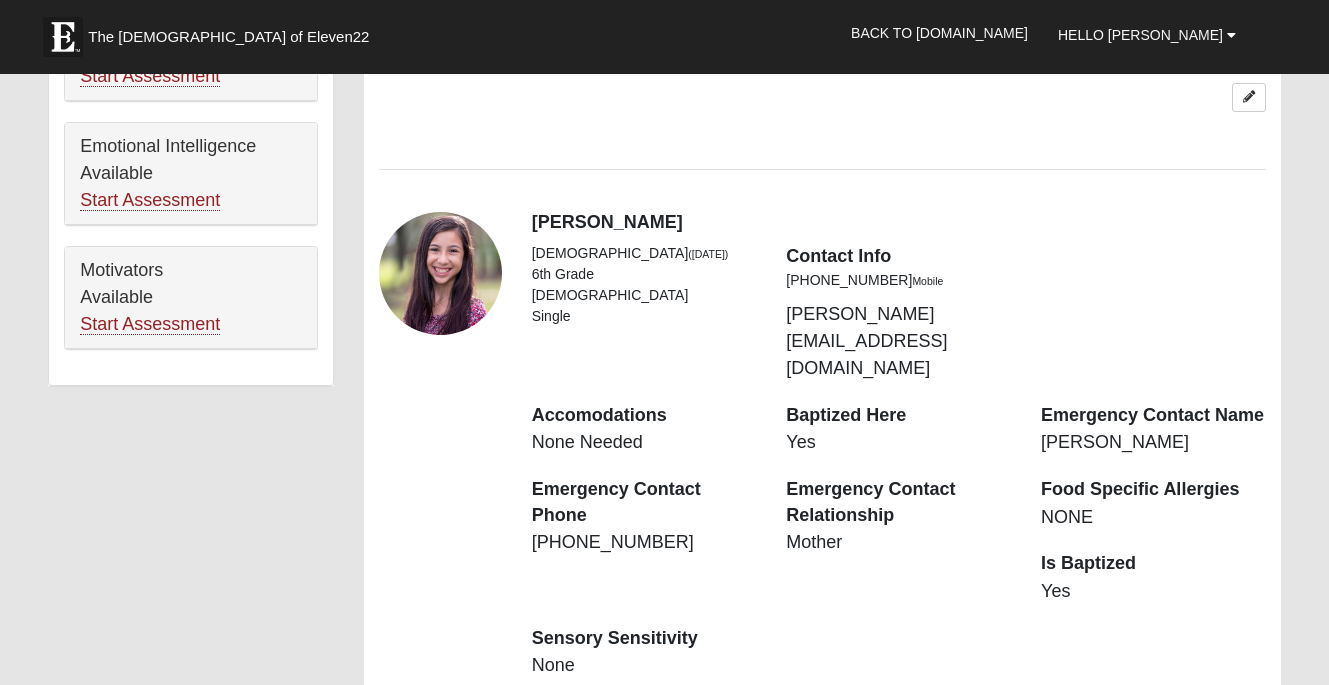 click at bounding box center (1249, 714) 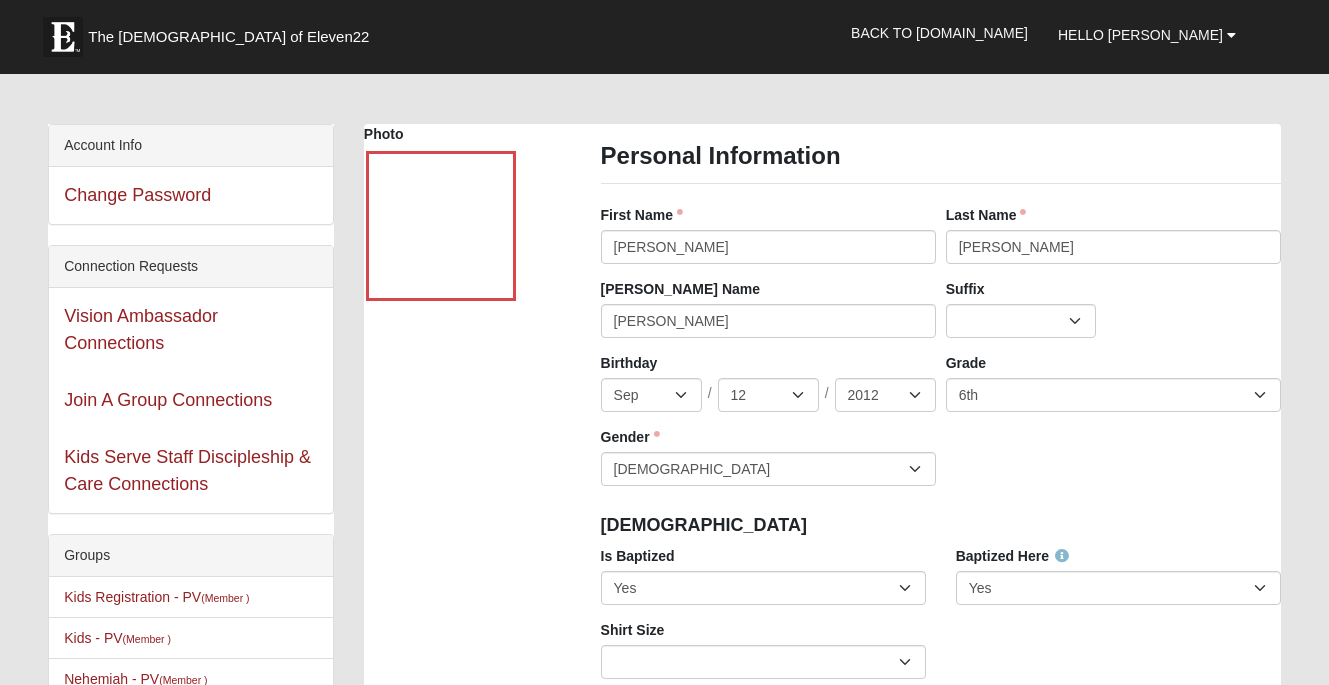 scroll, scrollTop: 43, scrollLeft: 0, axis: vertical 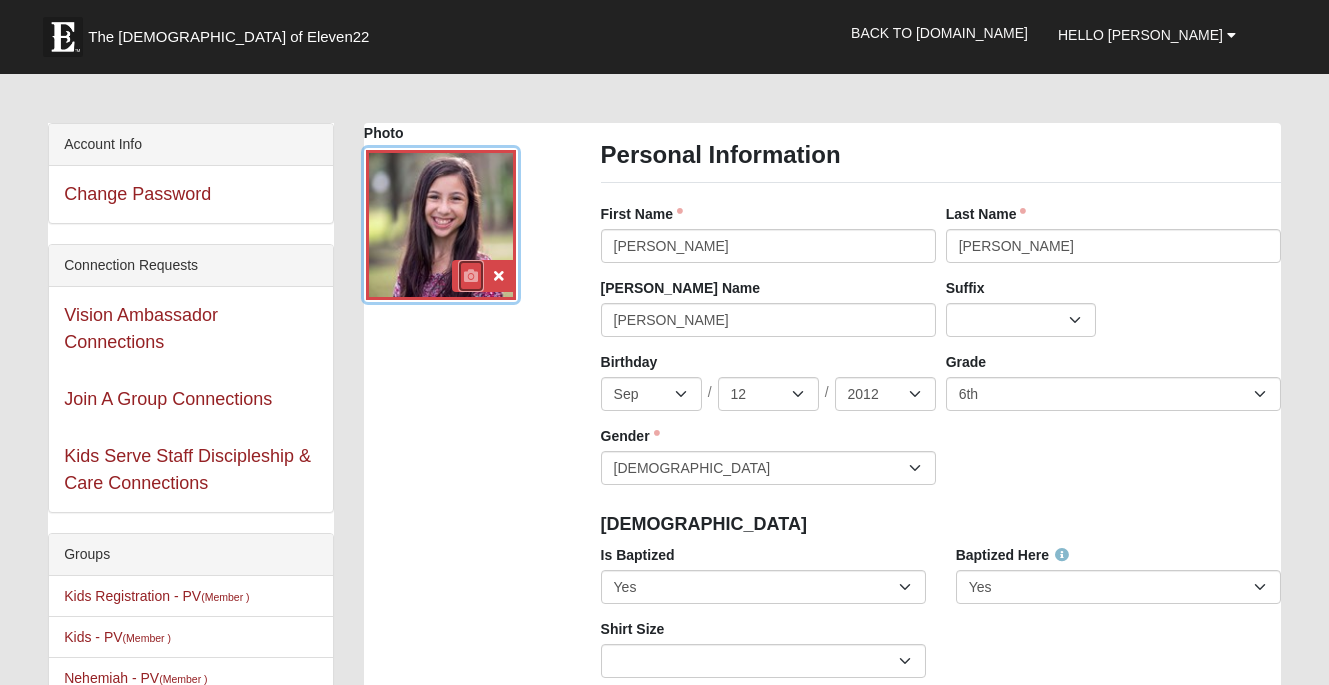 click at bounding box center [471, 276] 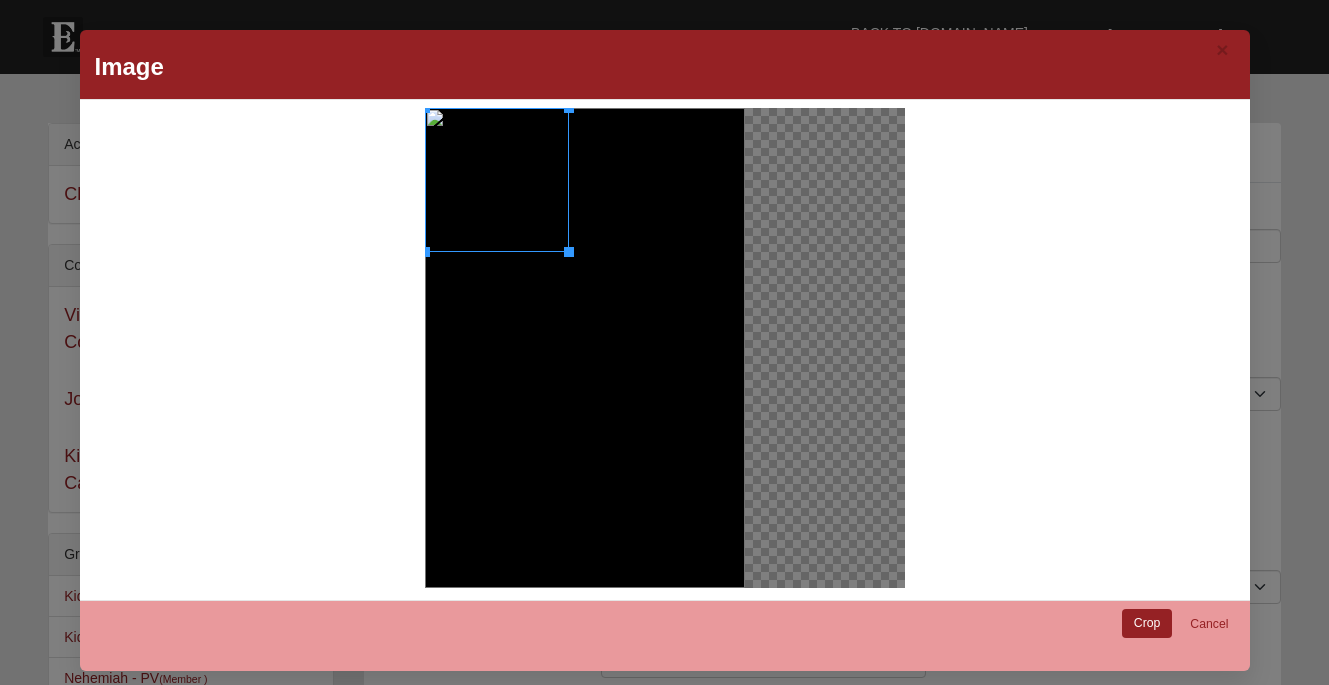 drag, startPoint x: 748, startPoint y: 428, endPoint x: 514, endPoint y: 252, distance: 292.80026 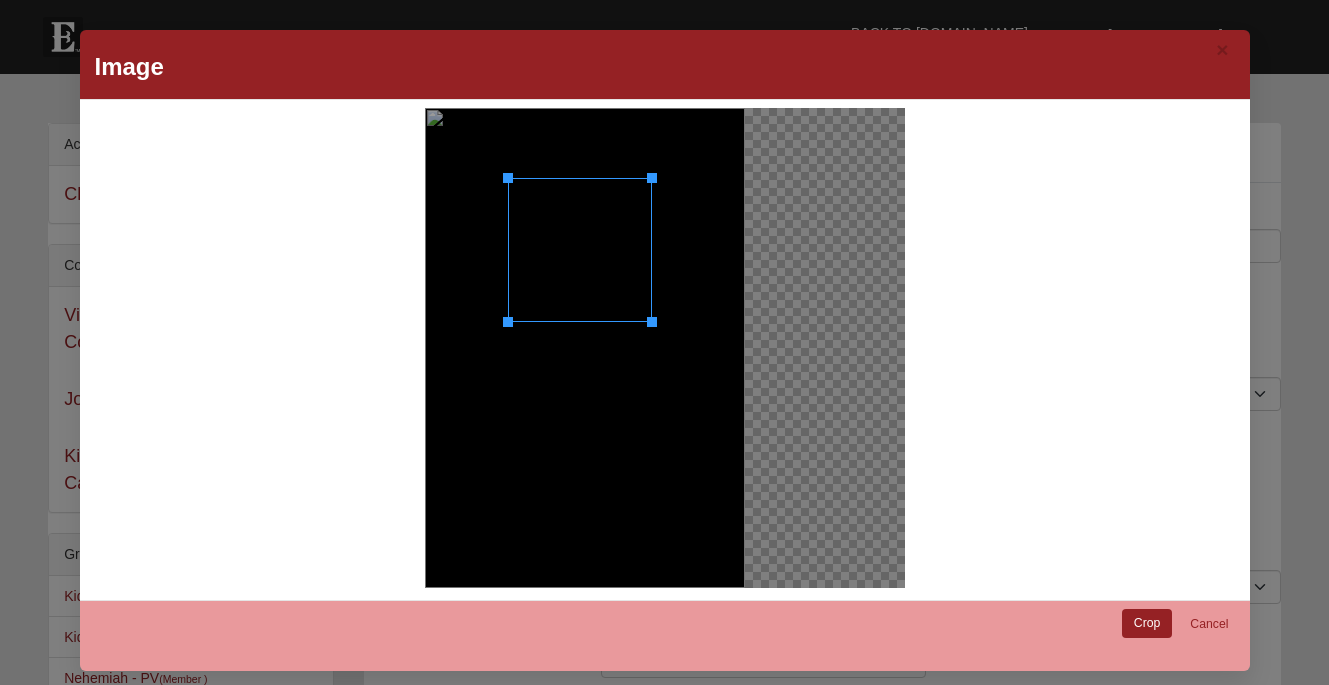 drag, startPoint x: 512, startPoint y: 210, endPoint x: 595, endPoint y: 280, distance: 108.57716 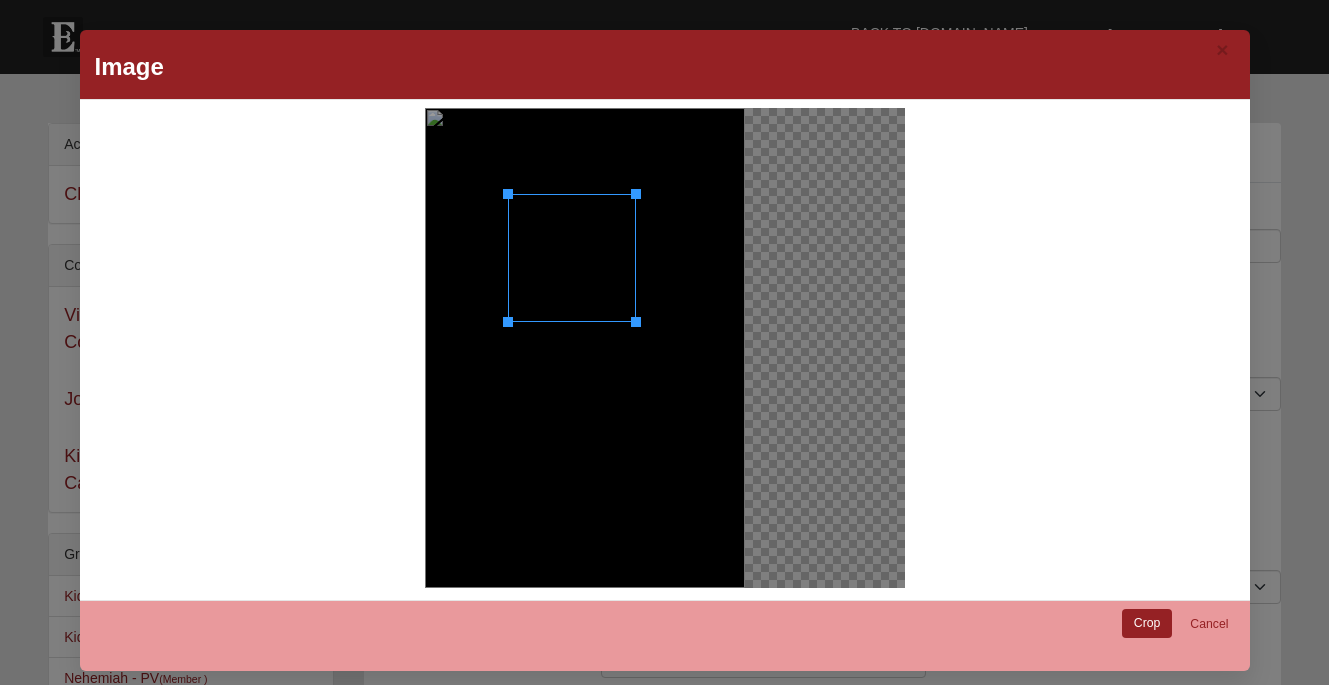 drag, startPoint x: 653, startPoint y: 177, endPoint x: 634, endPoint y: 197, distance: 27.58623 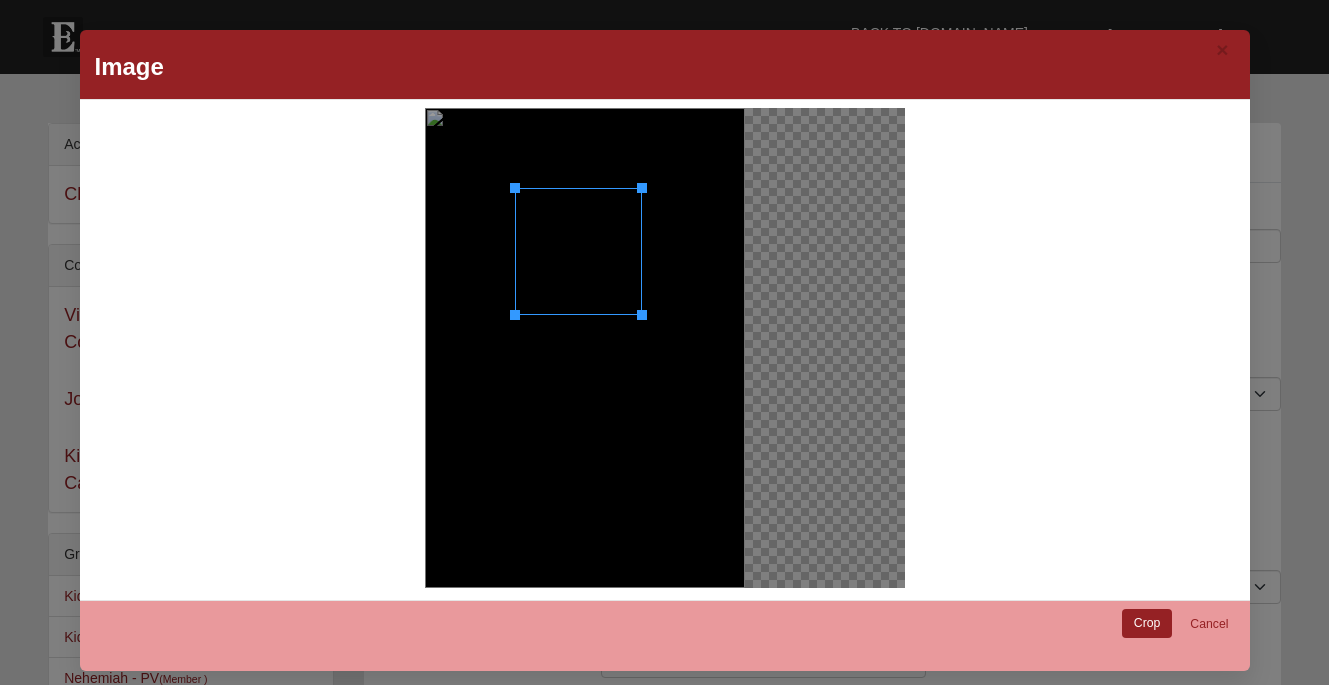 click at bounding box center (578, 251) 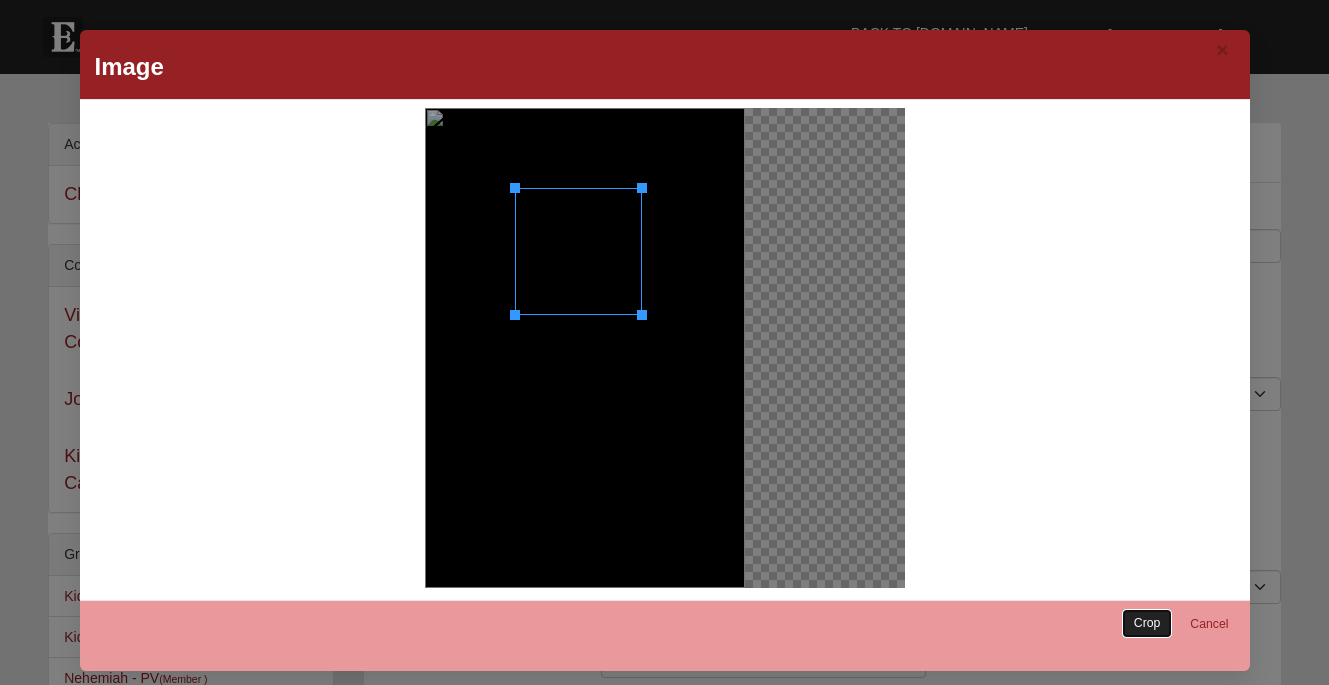 click on "Crop" at bounding box center (1147, 623) 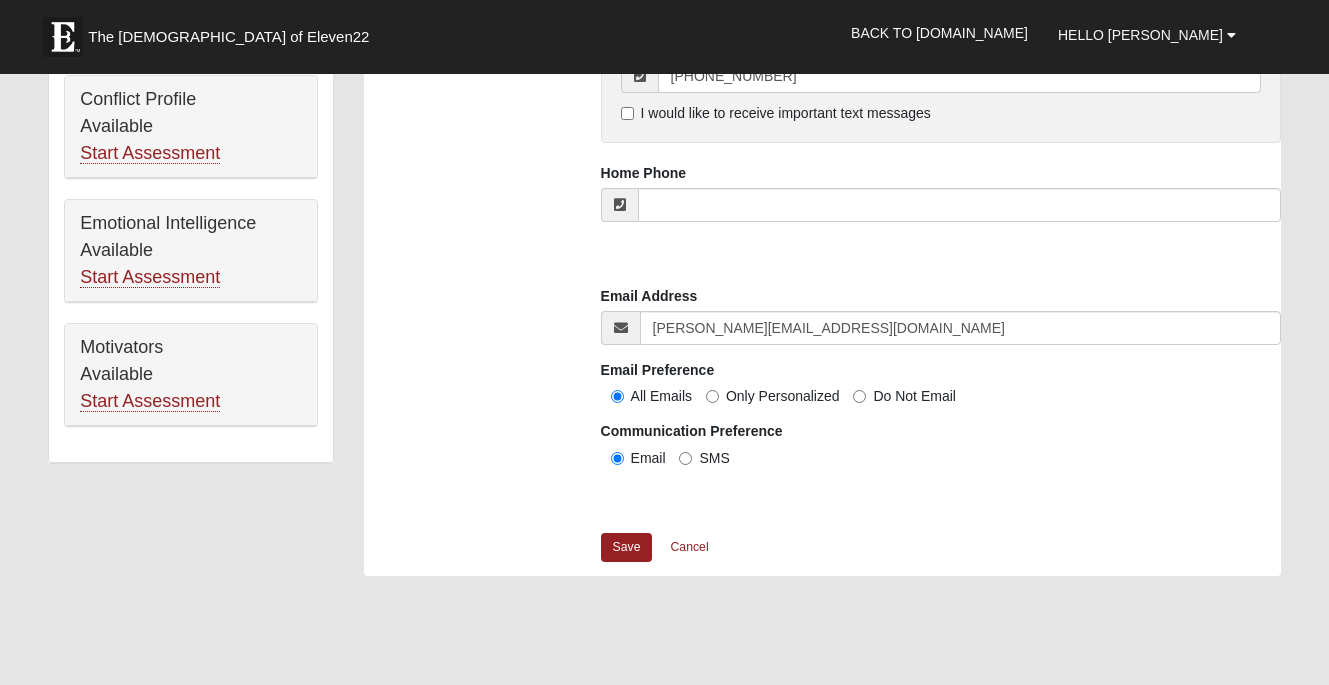 scroll, scrollTop: 1541, scrollLeft: 0, axis: vertical 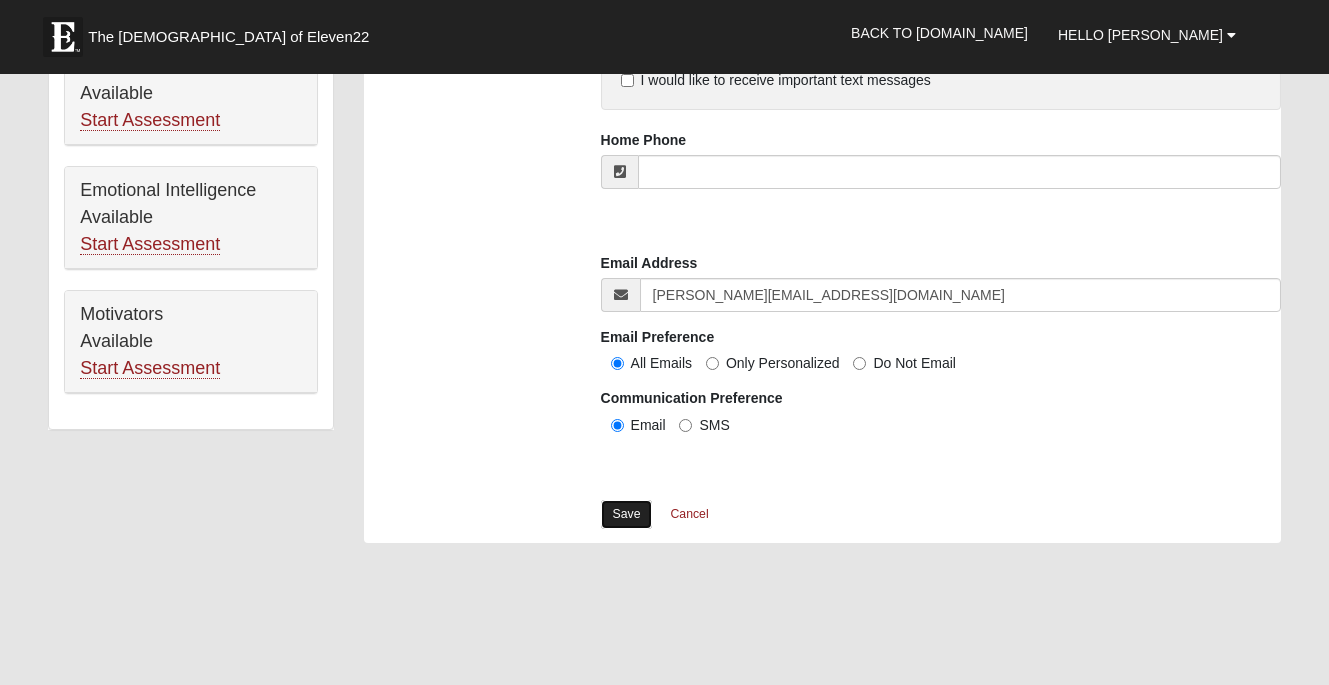 click on "Save" at bounding box center (627, 514) 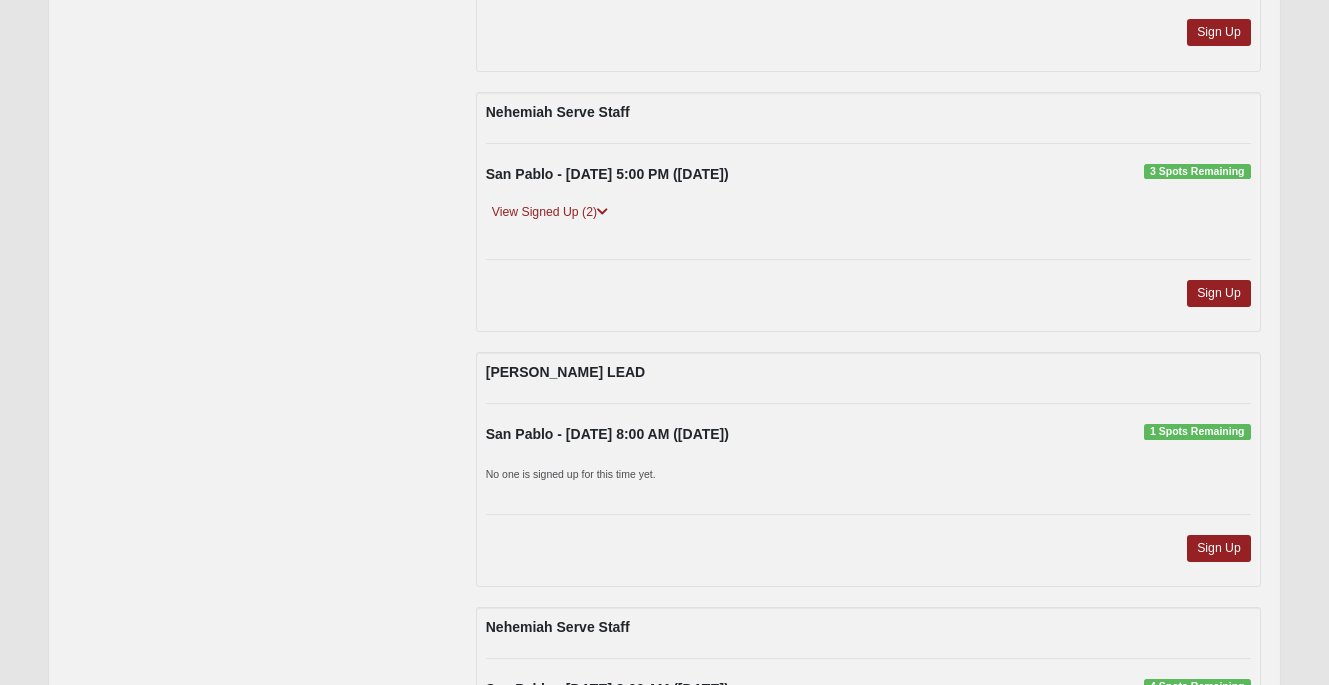scroll, scrollTop: 427, scrollLeft: 0, axis: vertical 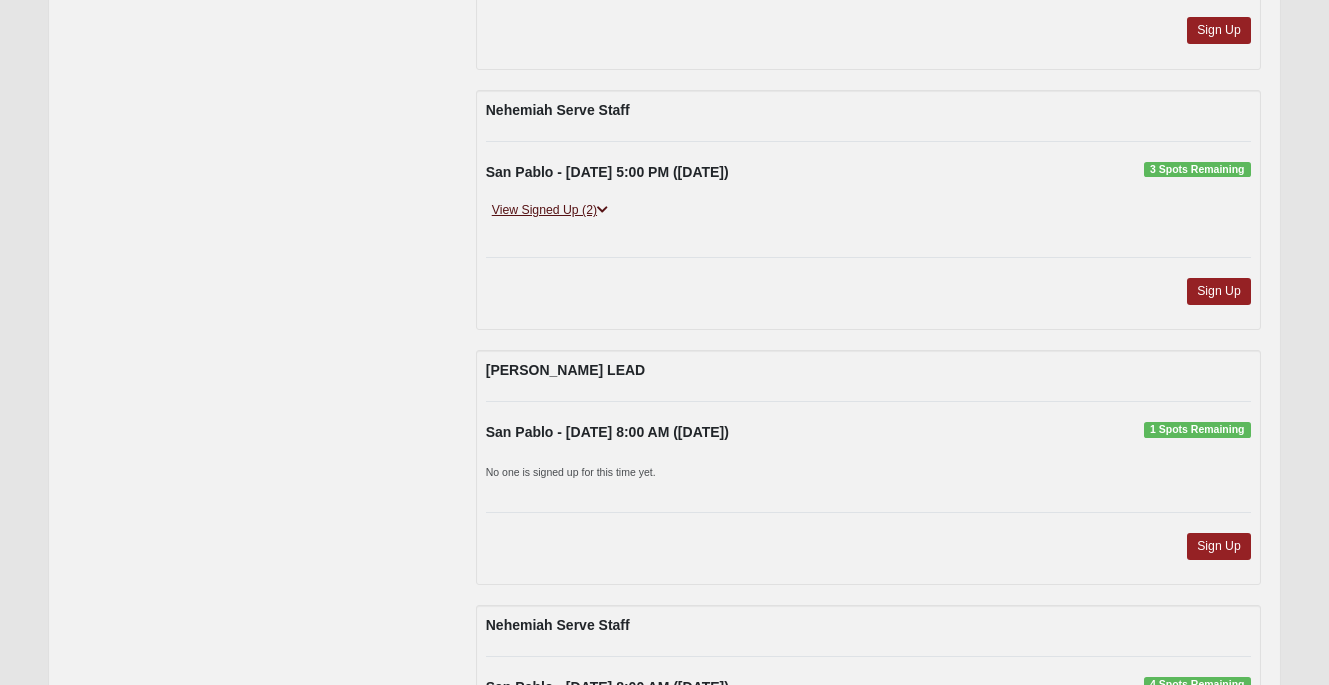 click on "View Signed Up (2)" at bounding box center [550, 210] 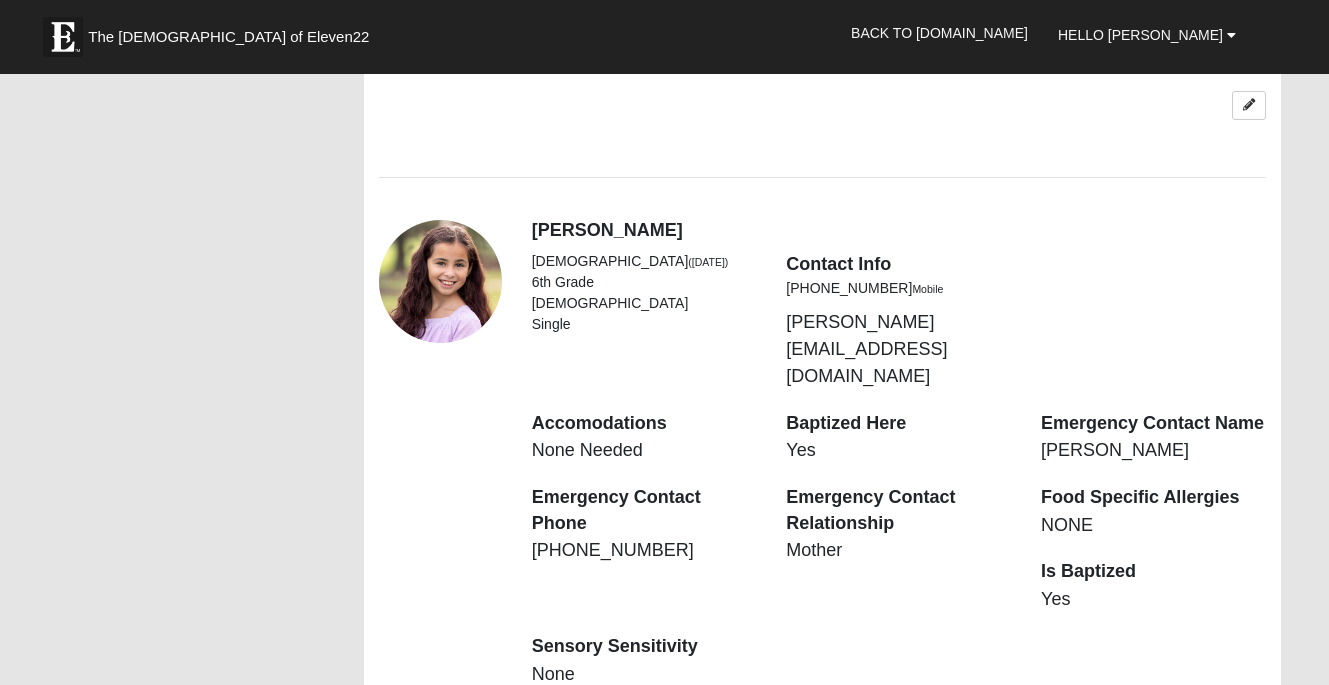 scroll, scrollTop: 2196, scrollLeft: 0, axis: vertical 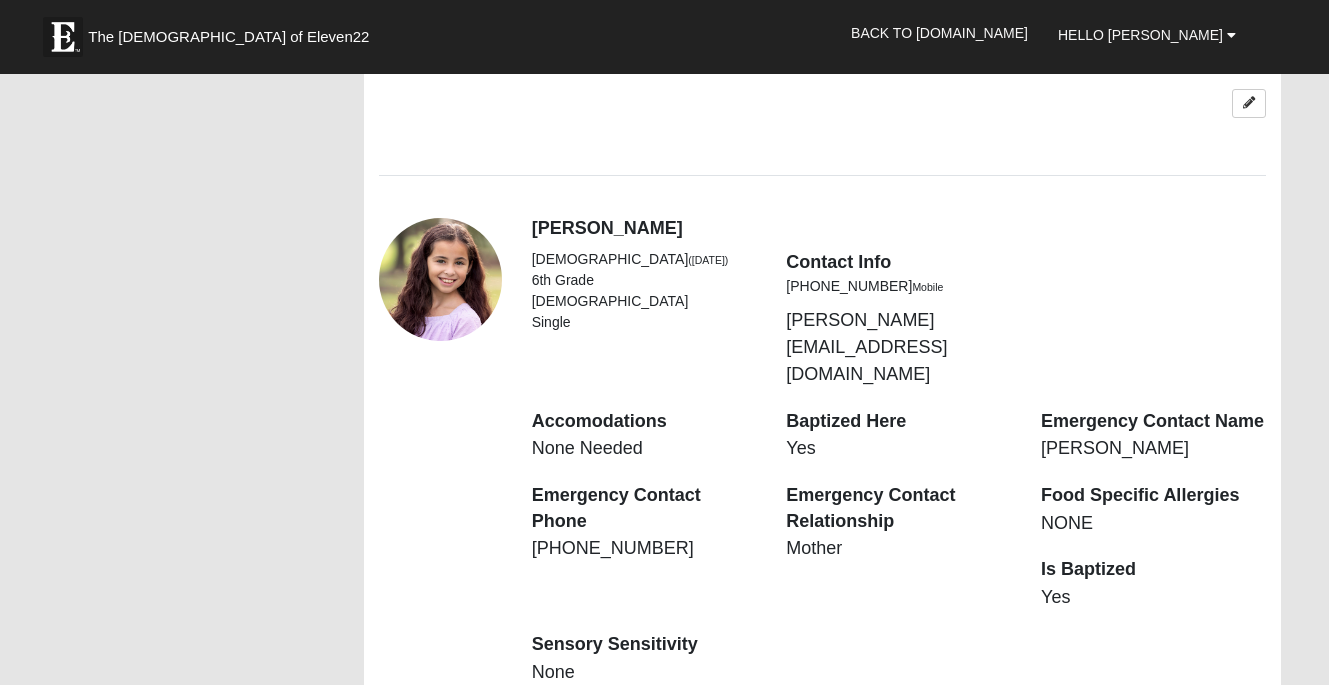 click at bounding box center [1249, 720] 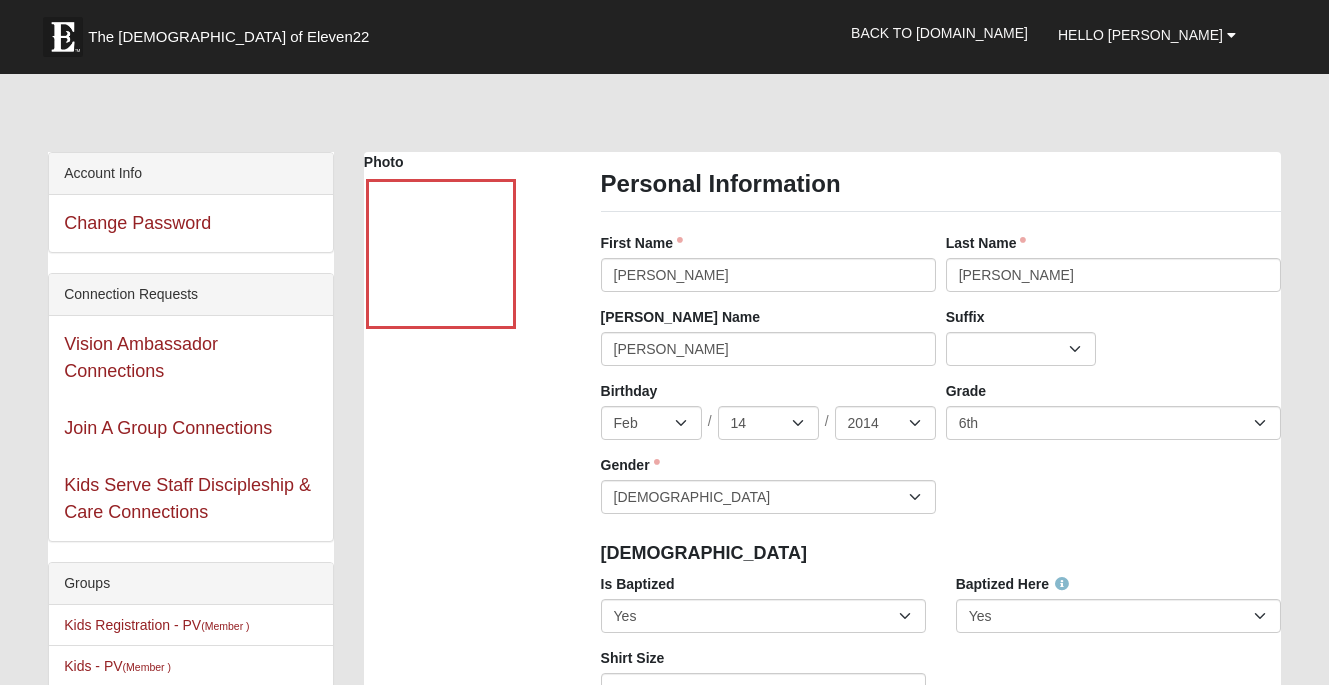 scroll, scrollTop: 0, scrollLeft: 0, axis: both 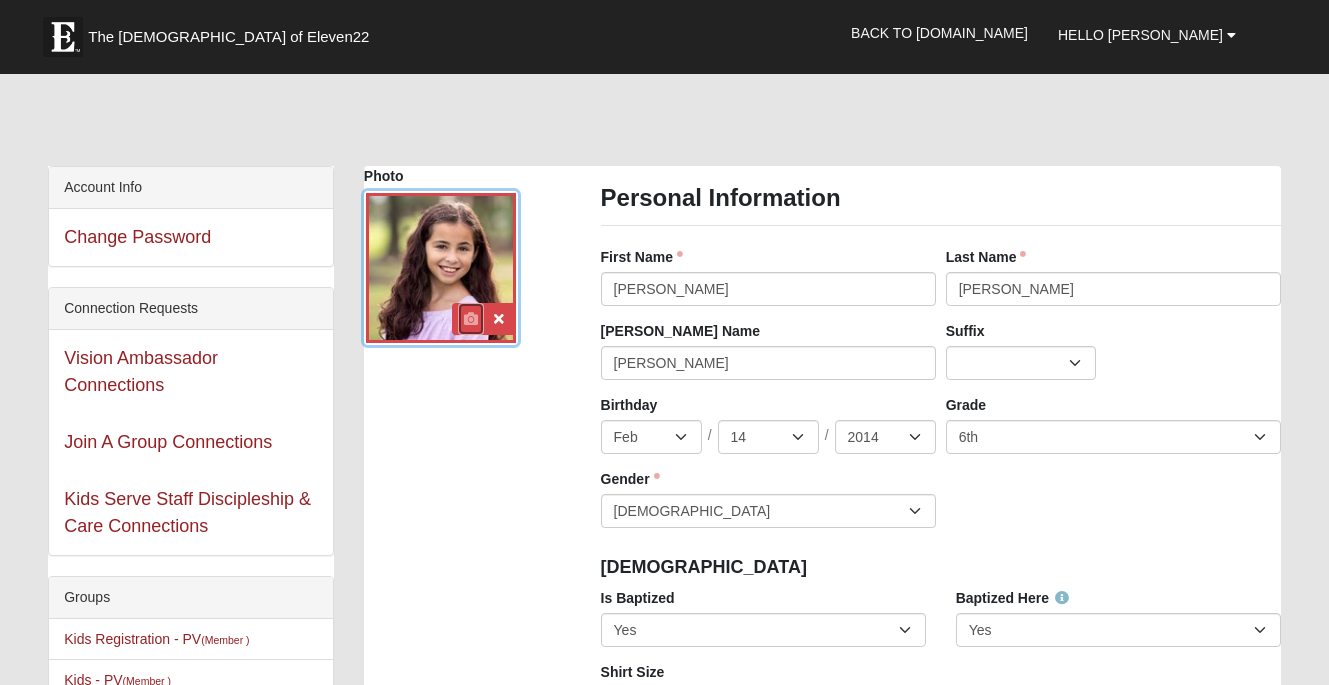 click at bounding box center [471, 319] 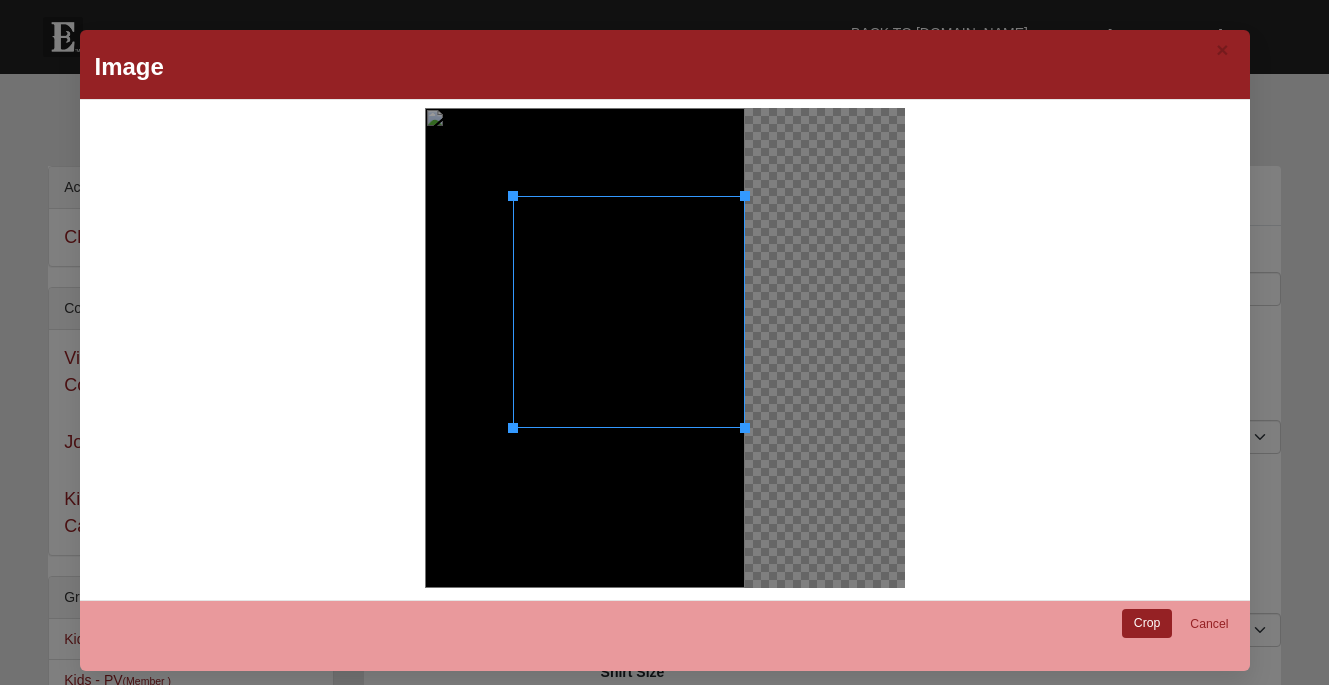 drag, startPoint x: 428, startPoint y: 111, endPoint x: 504, endPoint y: 233, distance: 143.73587 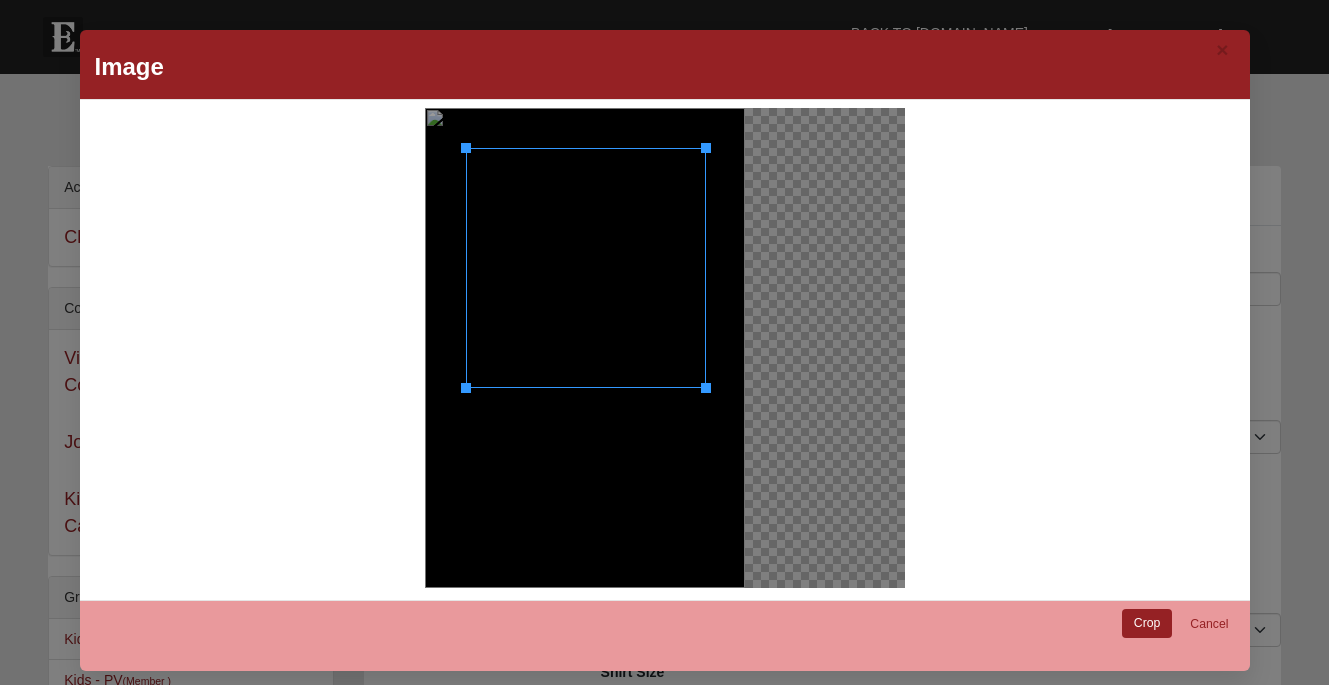 drag, startPoint x: 657, startPoint y: 323, endPoint x: 619, endPoint y: 285, distance: 53.740116 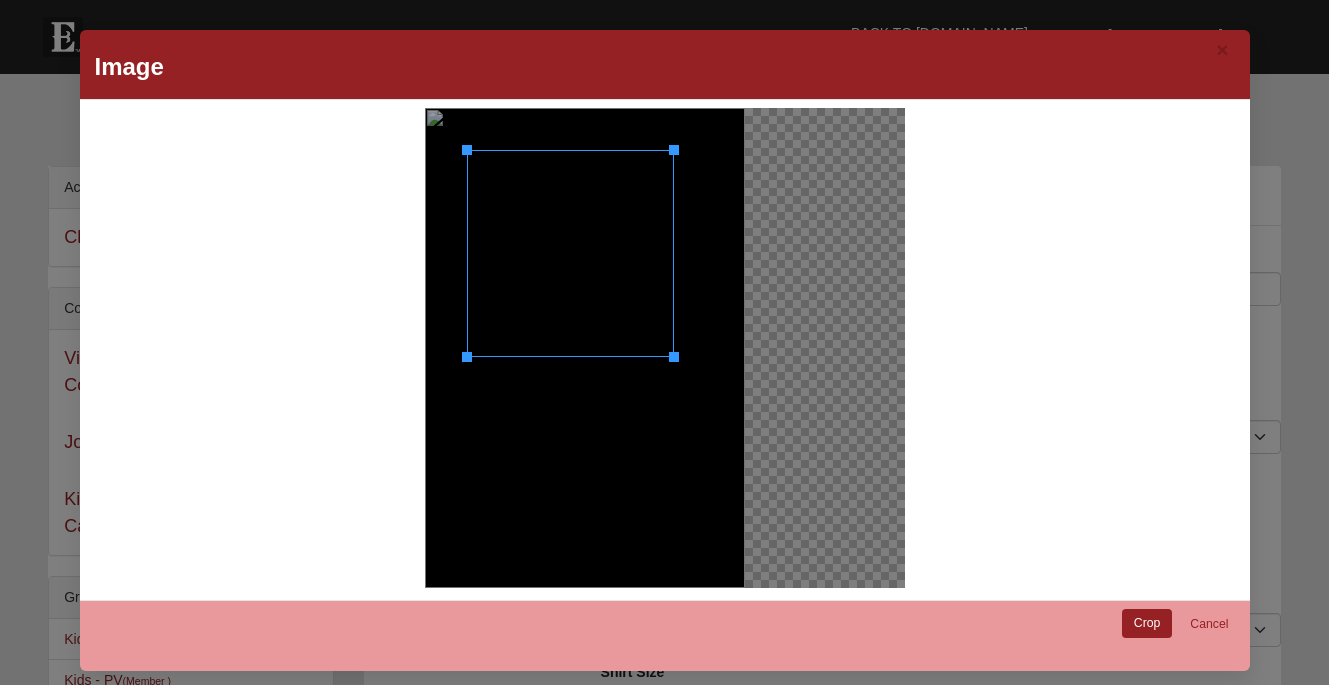 drag, startPoint x: 706, startPoint y: 385, endPoint x: 673, endPoint y: 353, distance: 45.96738 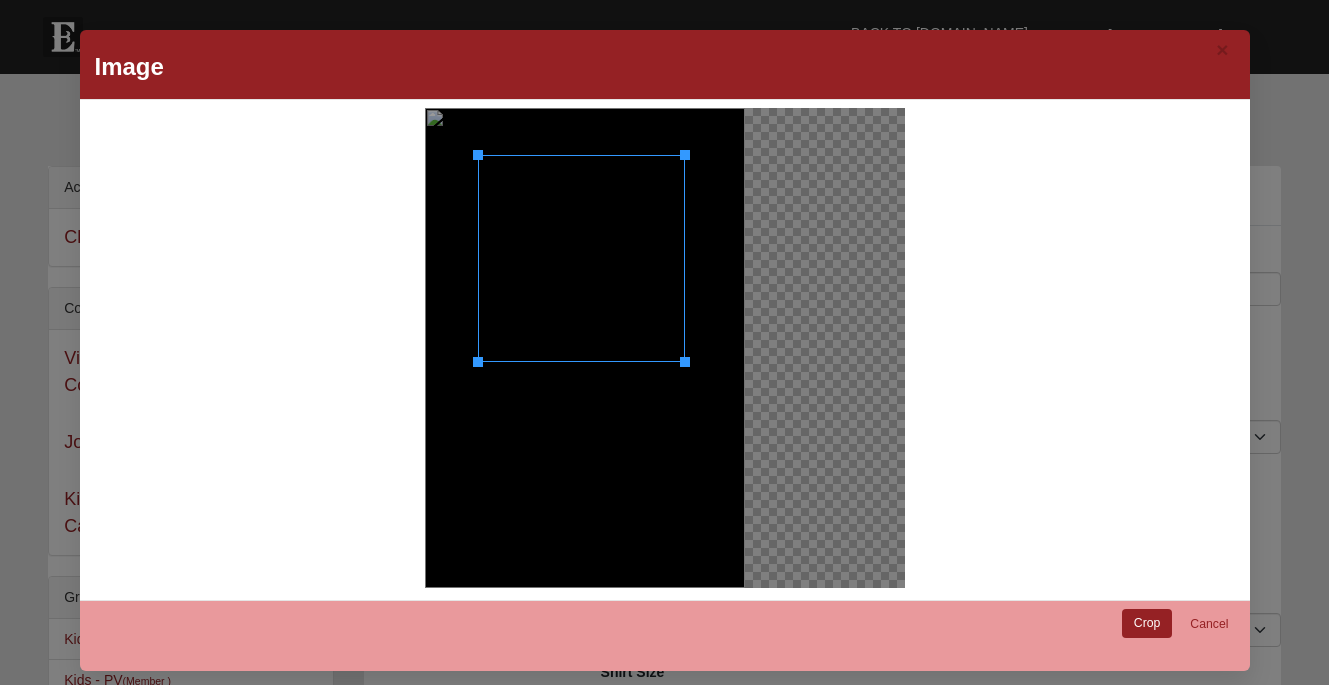 drag, startPoint x: 589, startPoint y: 301, endPoint x: 600, endPoint y: 306, distance: 12.083046 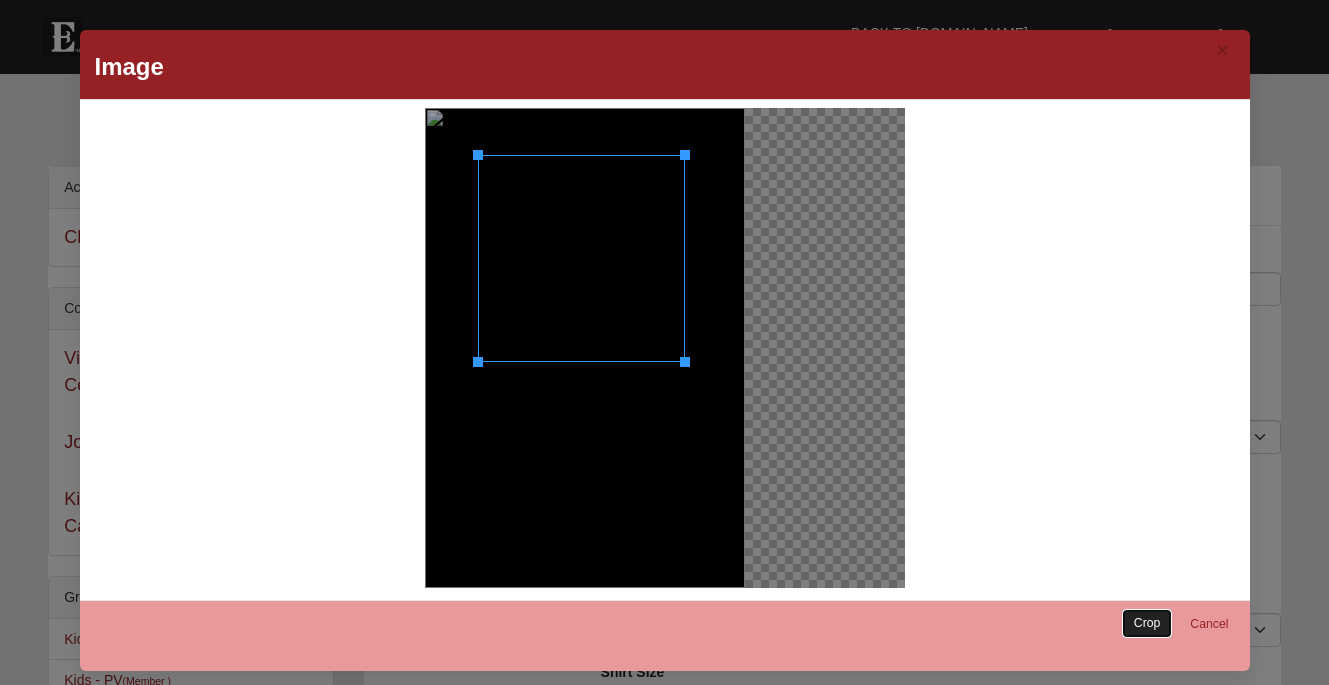 click on "Crop" at bounding box center [1147, 623] 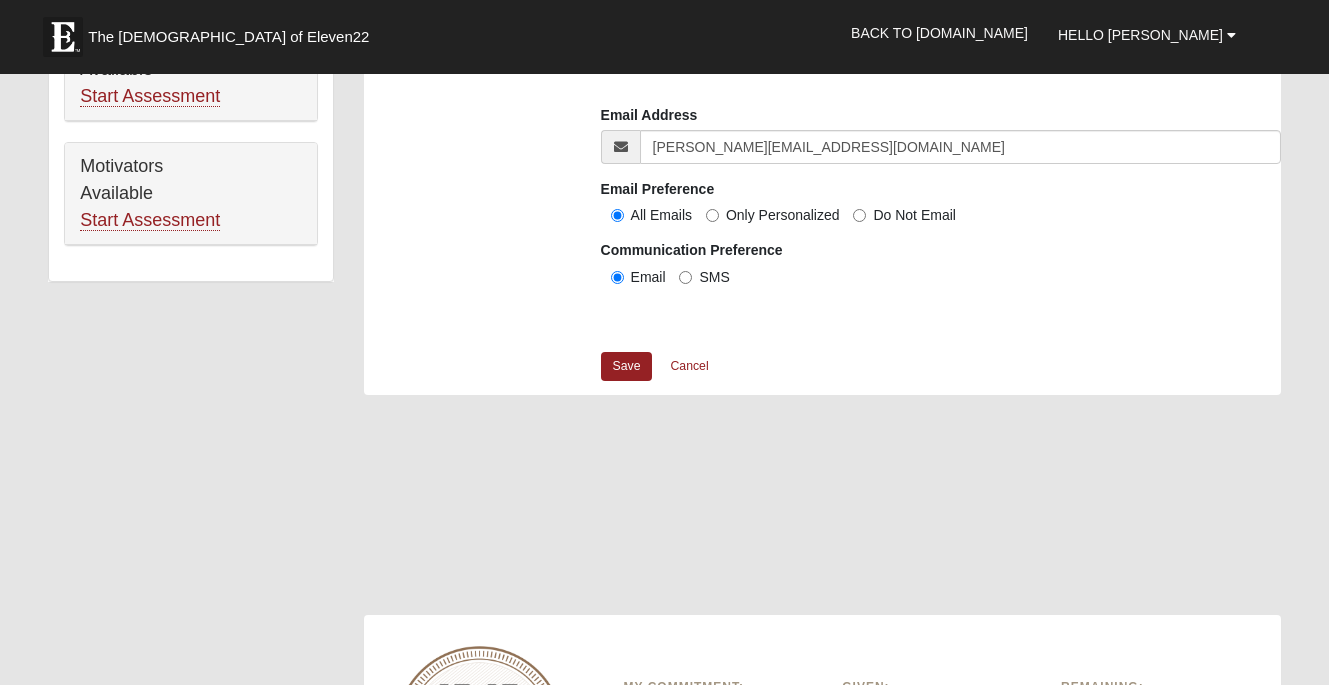 scroll, scrollTop: 1708, scrollLeft: 0, axis: vertical 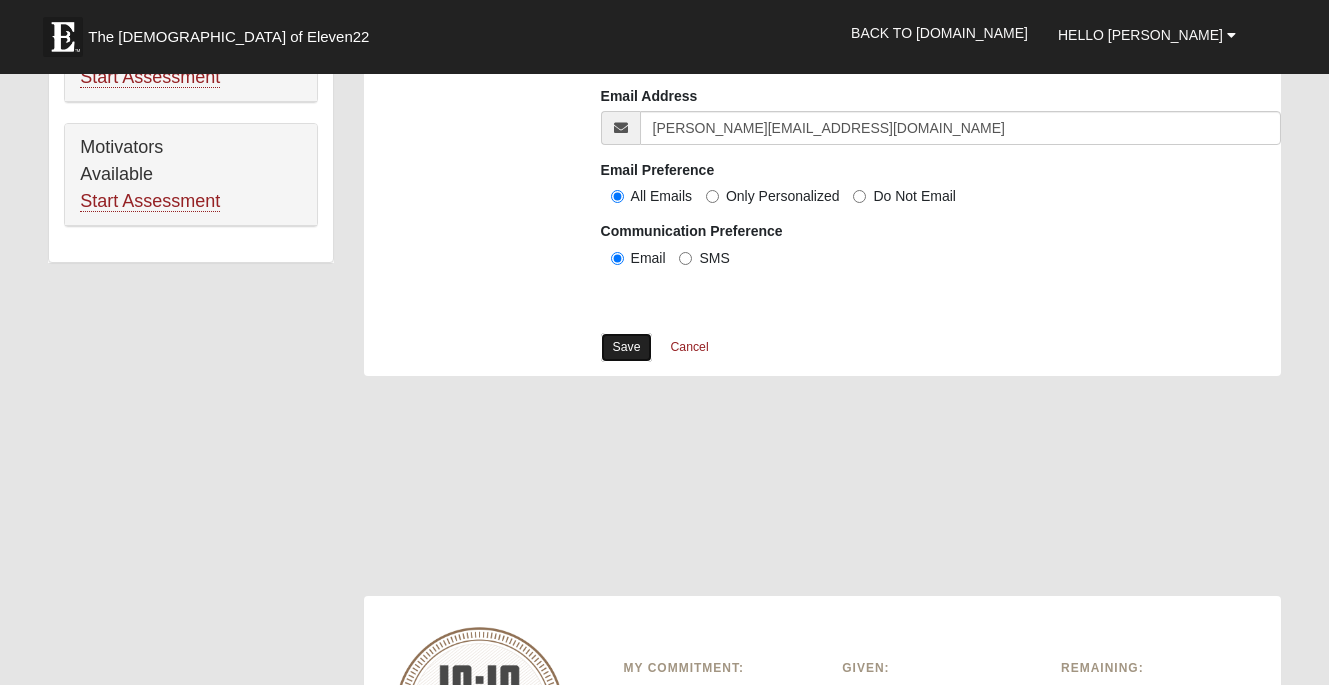 click on "Save" at bounding box center (627, 347) 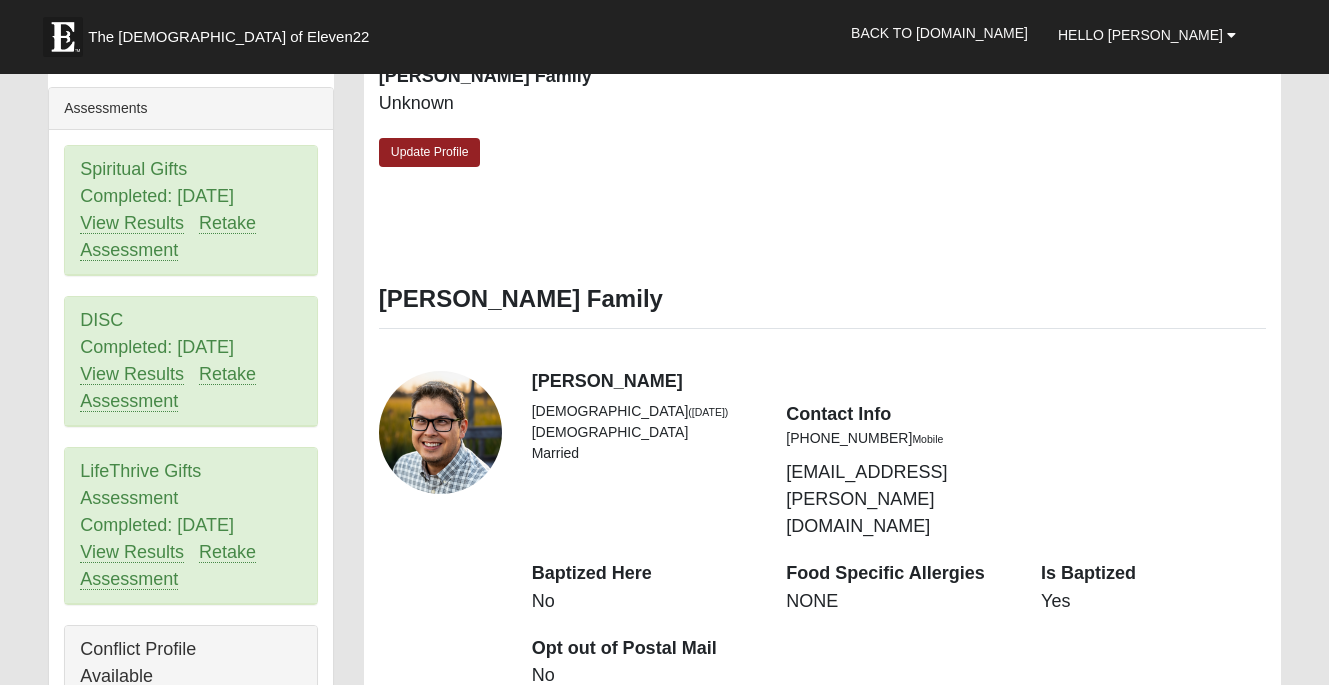 scroll, scrollTop: 956, scrollLeft: 0, axis: vertical 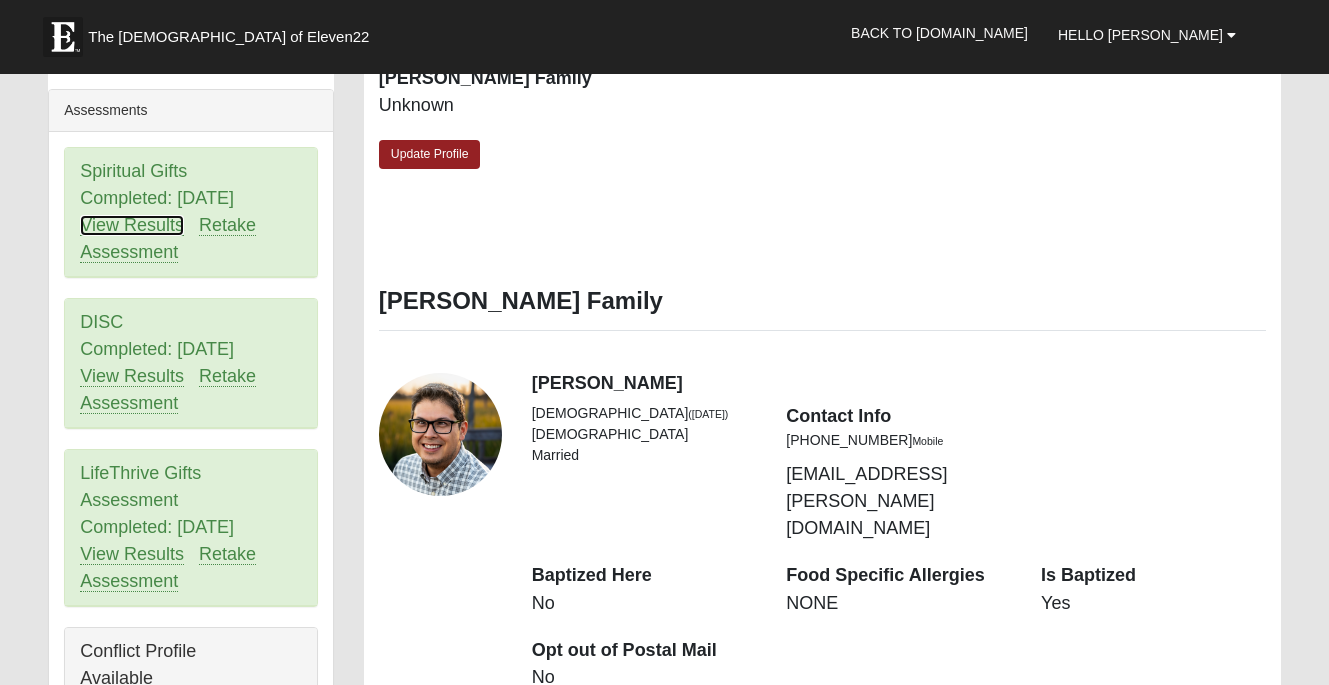 click on "View Results" at bounding box center [132, 225] 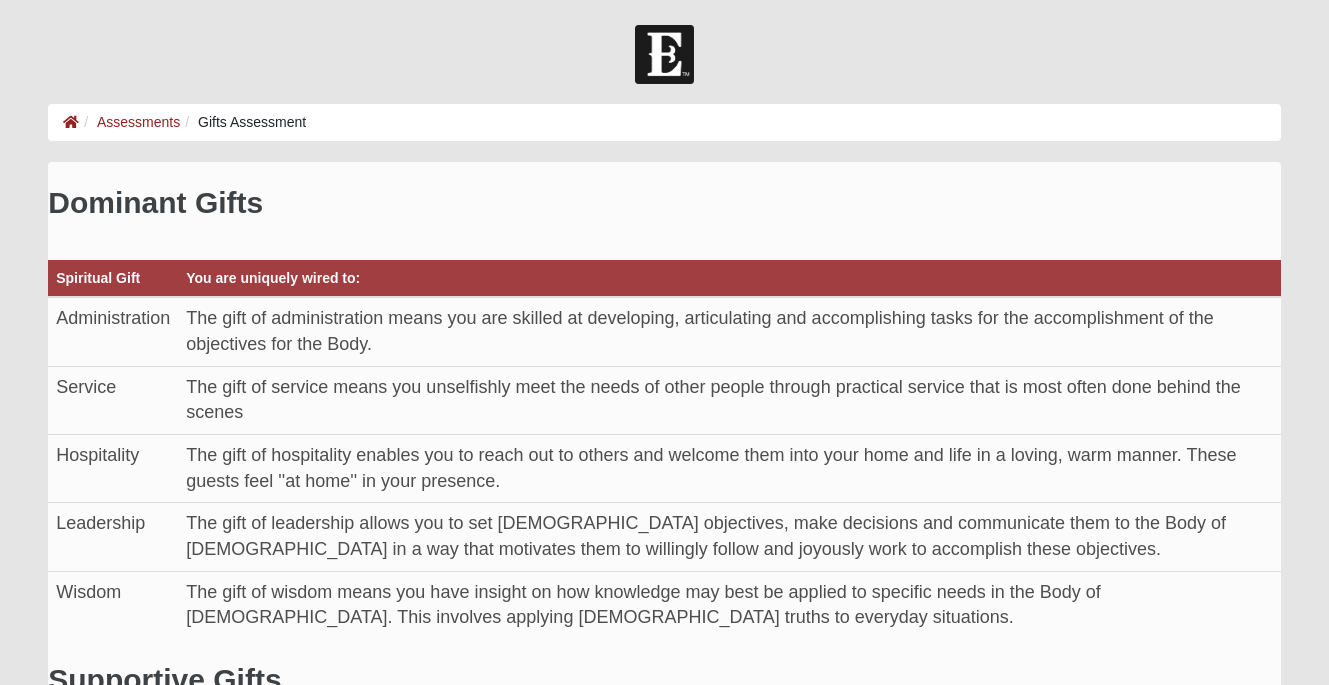 scroll, scrollTop: 0, scrollLeft: 0, axis: both 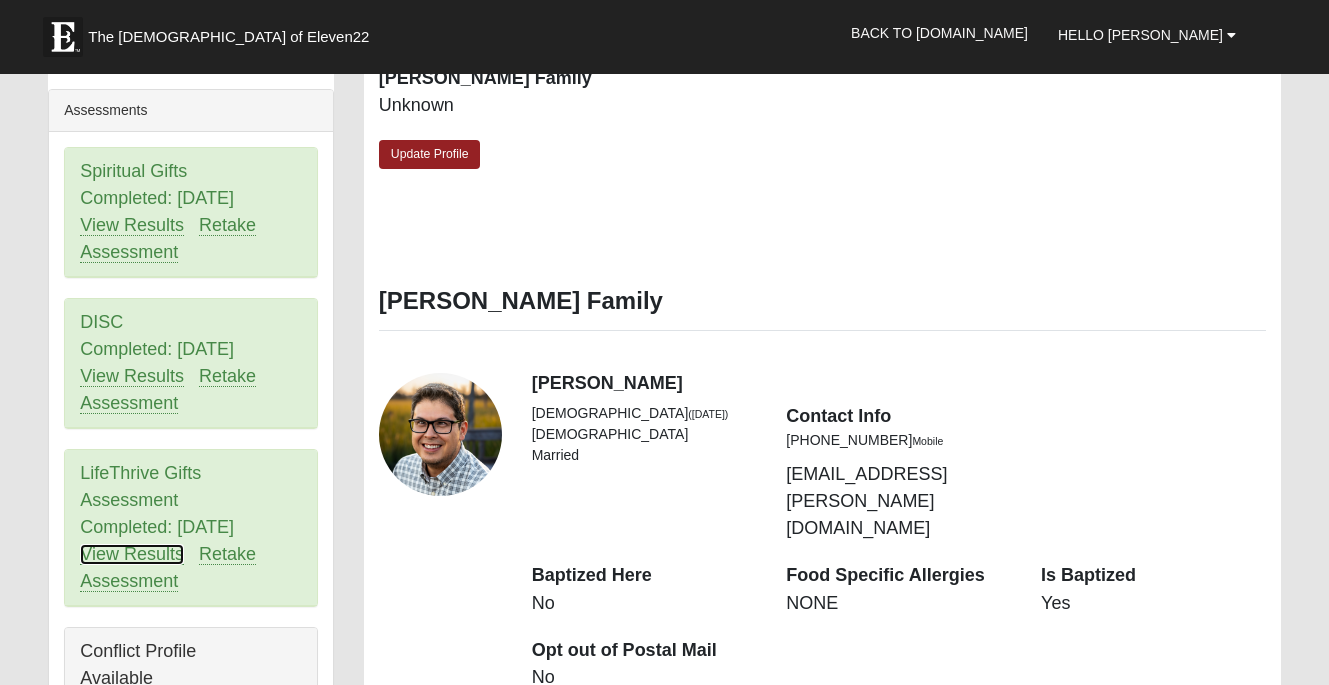 click on "View Results" at bounding box center (132, 554) 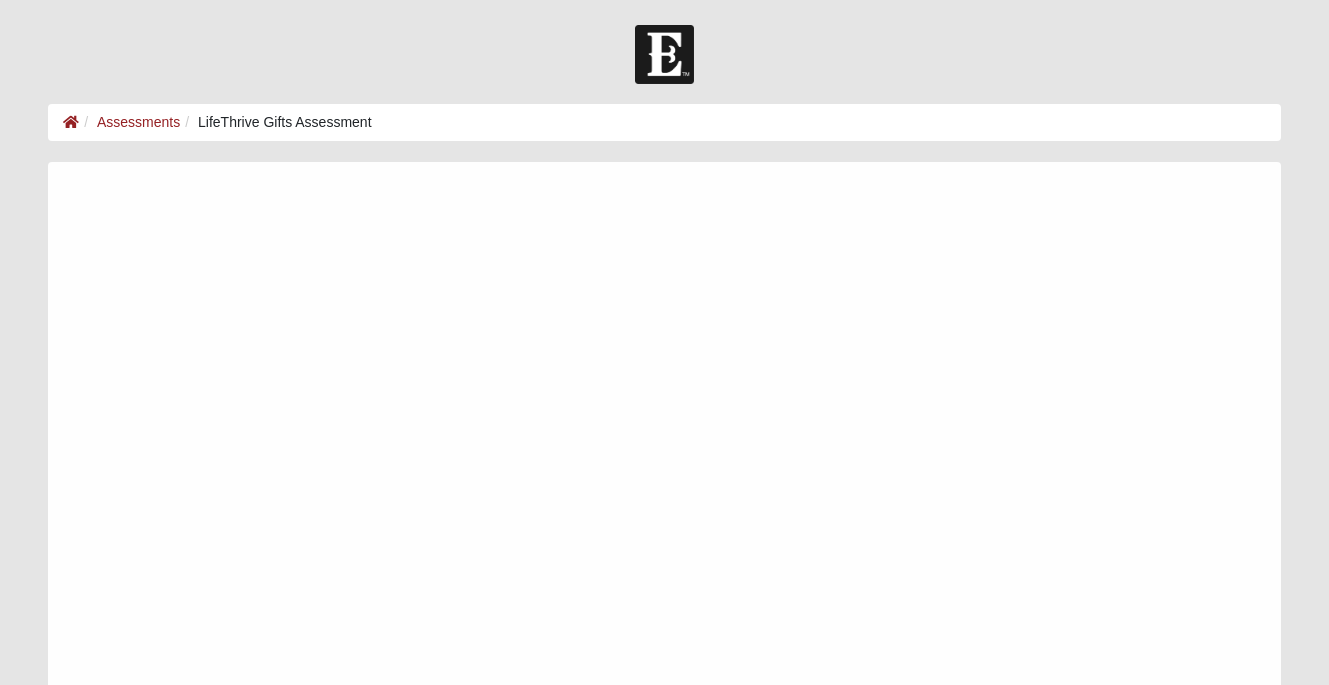scroll, scrollTop: 0, scrollLeft: 0, axis: both 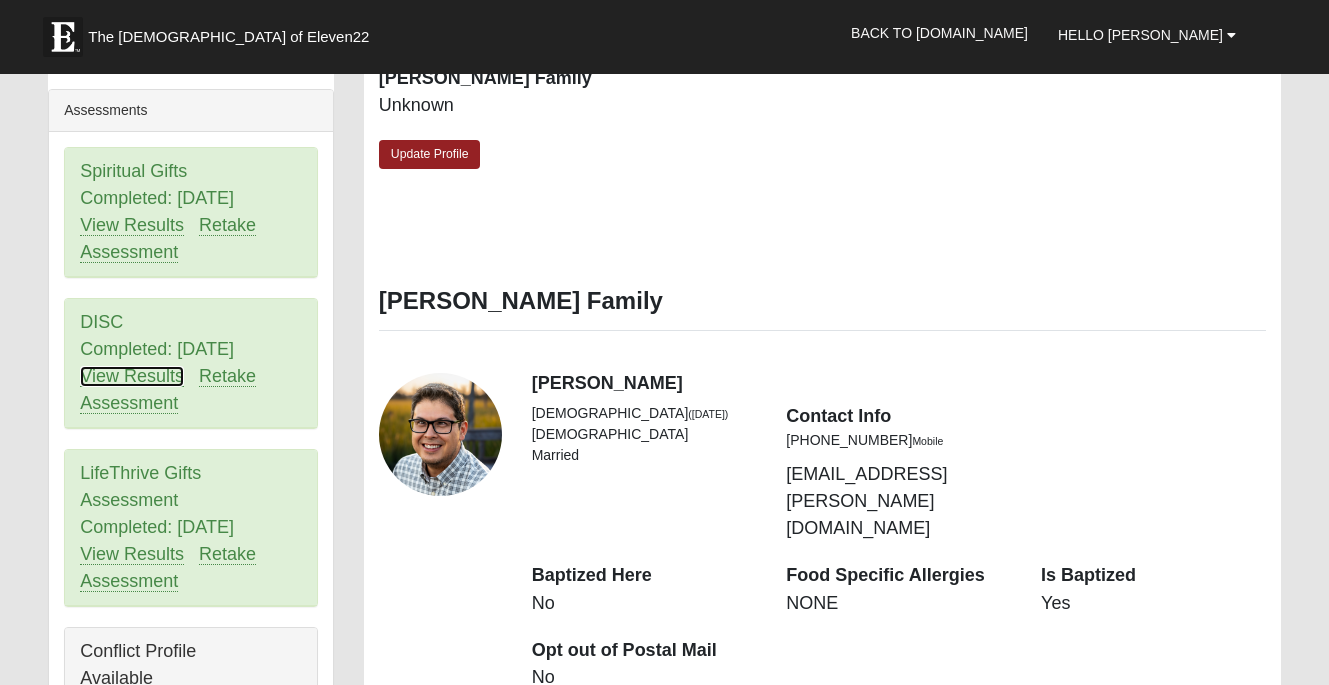 click on "View Results" at bounding box center [132, 376] 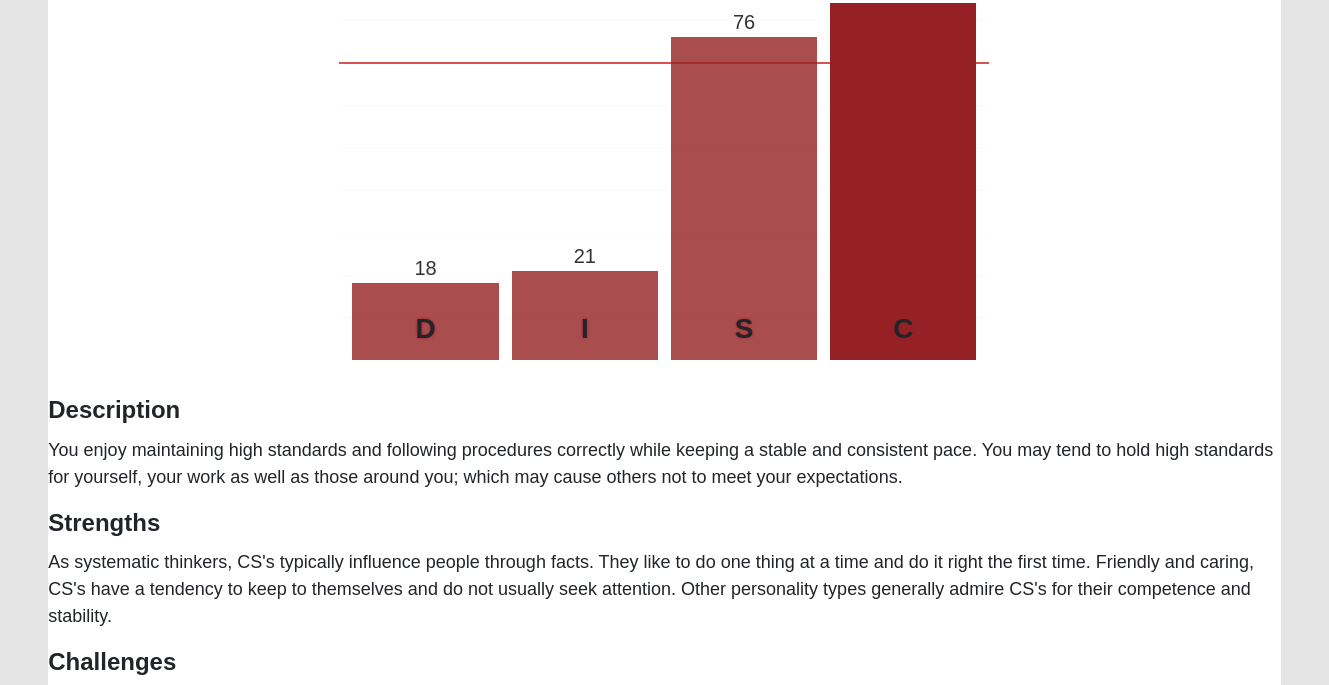 scroll, scrollTop: 0, scrollLeft: 0, axis: both 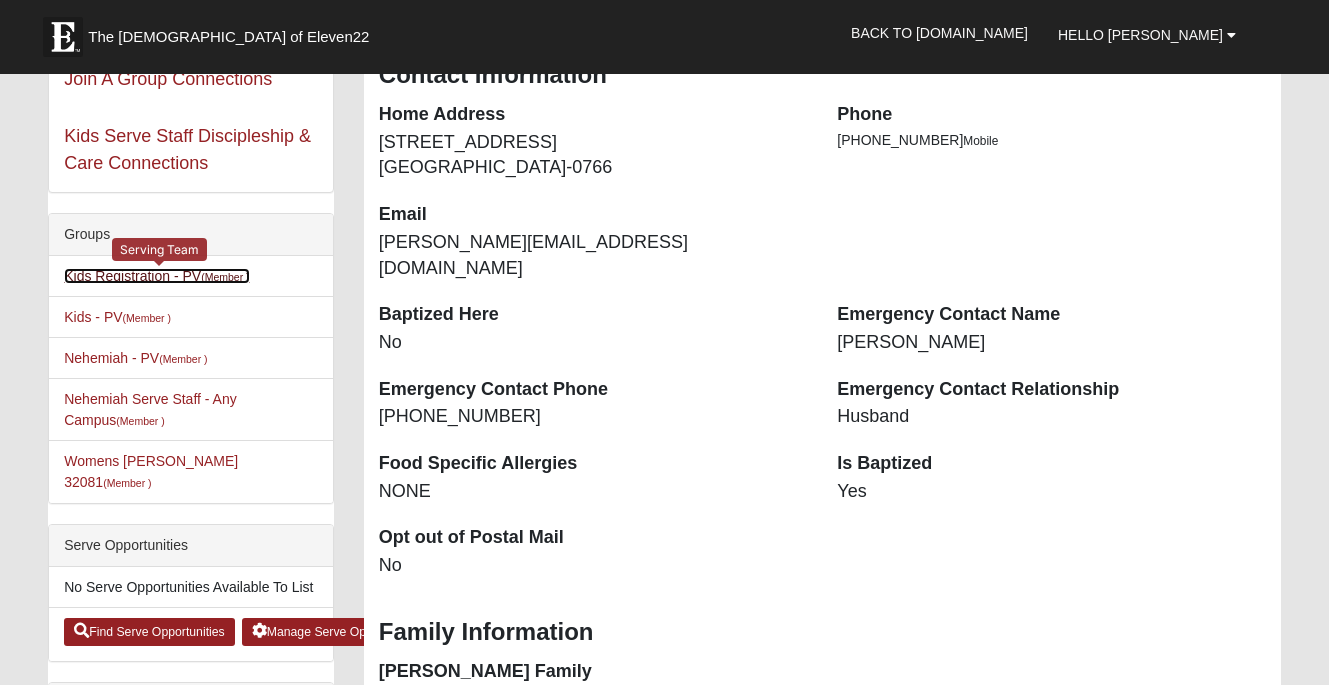 click on "Kids Registration - PV  (Member        )" at bounding box center (156, 276) 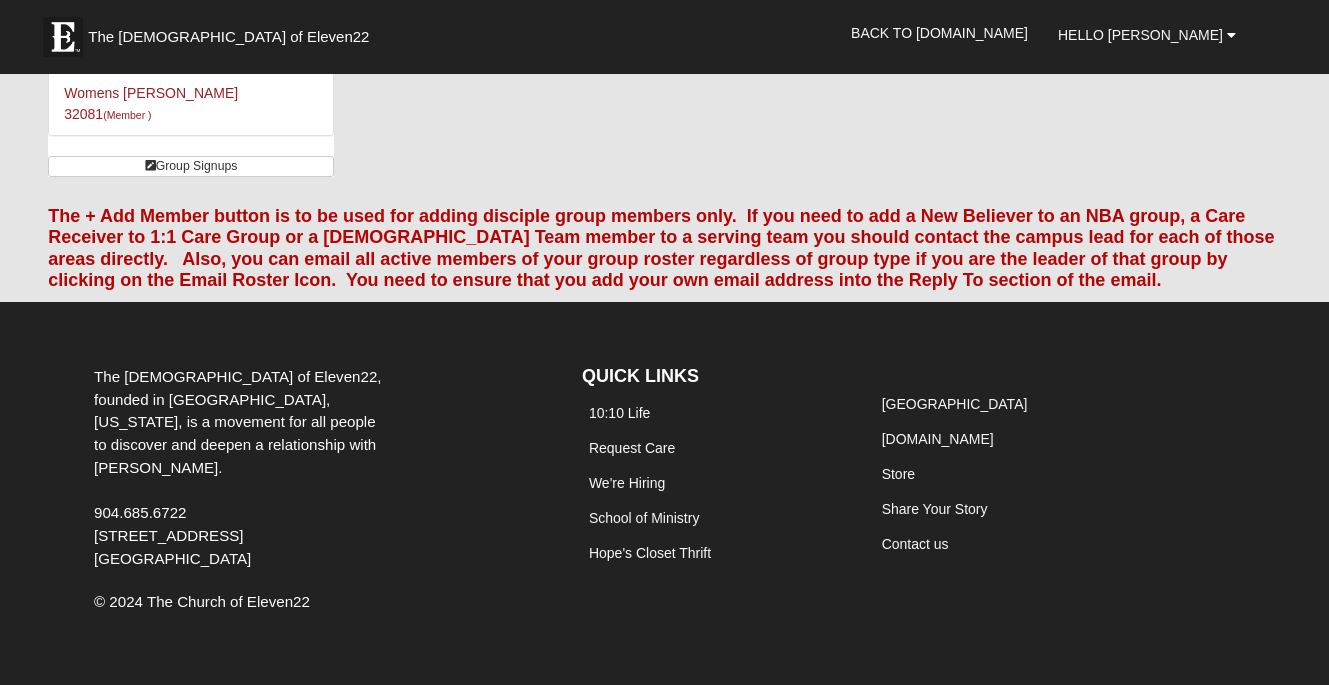 scroll, scrollTop: 0, scrollLeft: 0, axis: both 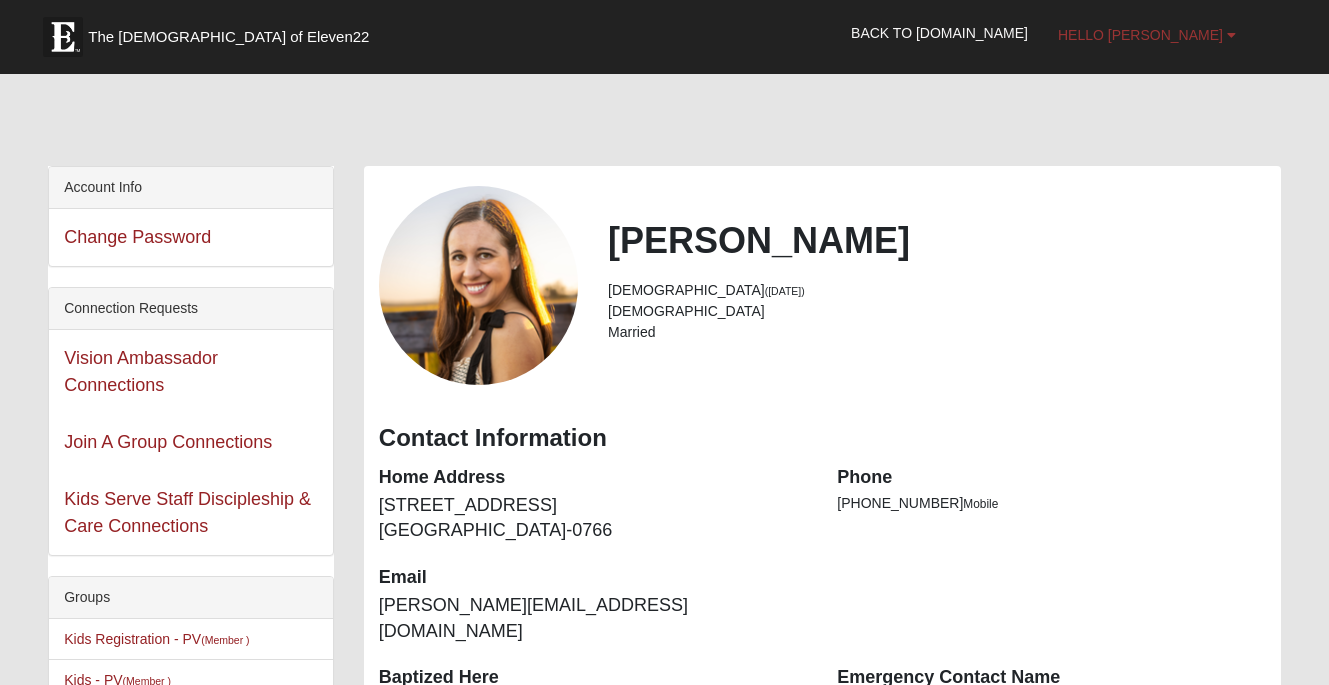 click on "Hello [PERSON_NAME]" at bounding box center [1140, 35] 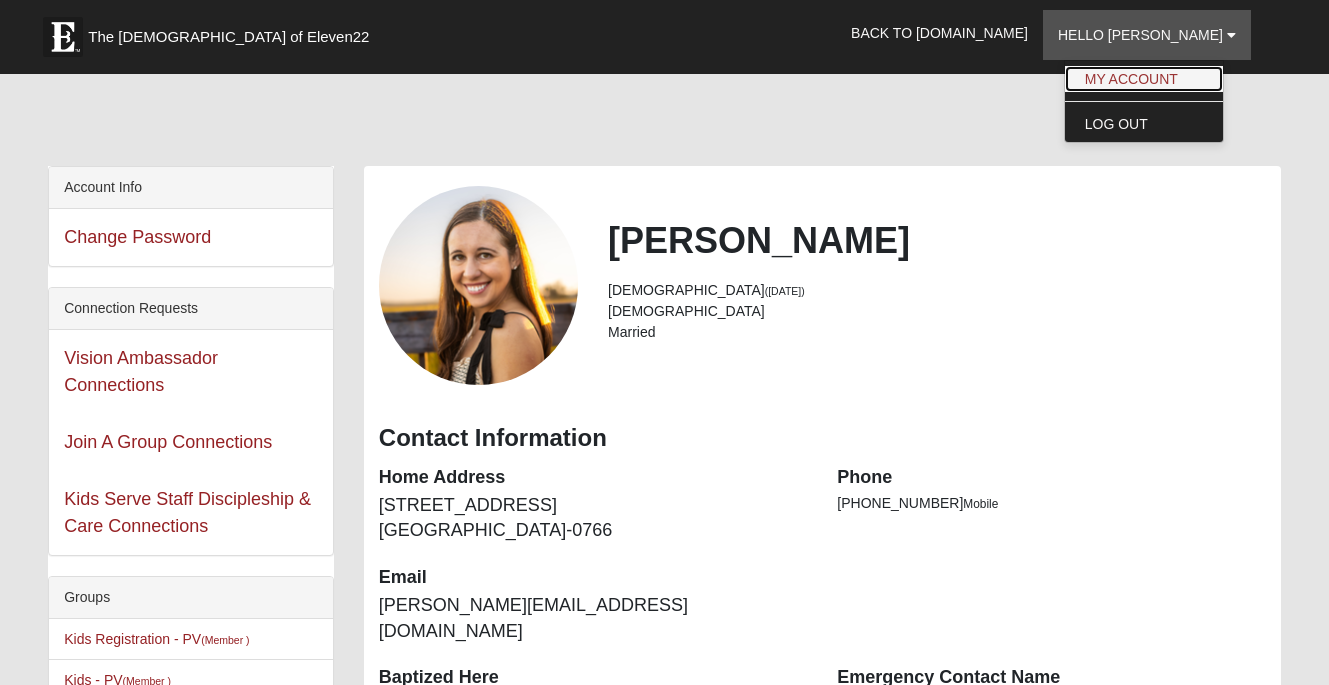 click on "My Account" at bounding box center (1144, 79) 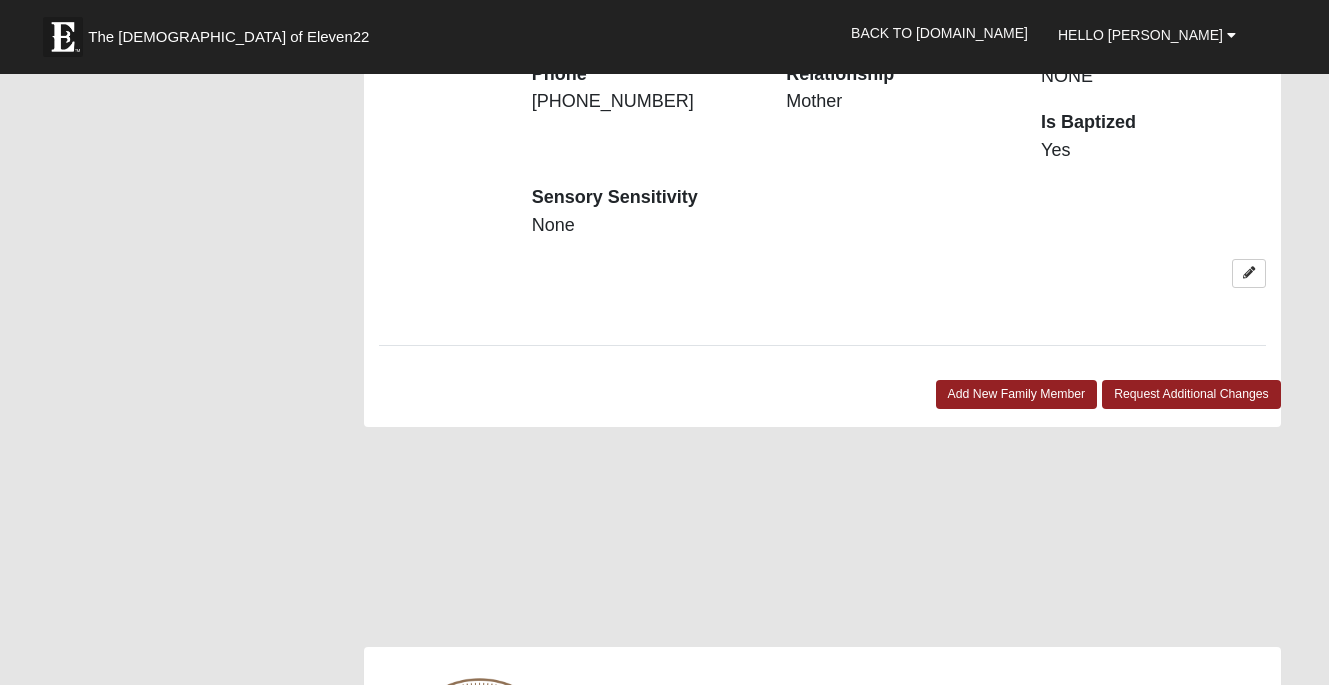 scroll, scrollTop: 2650, scrollLeft: 0, axis: vertical 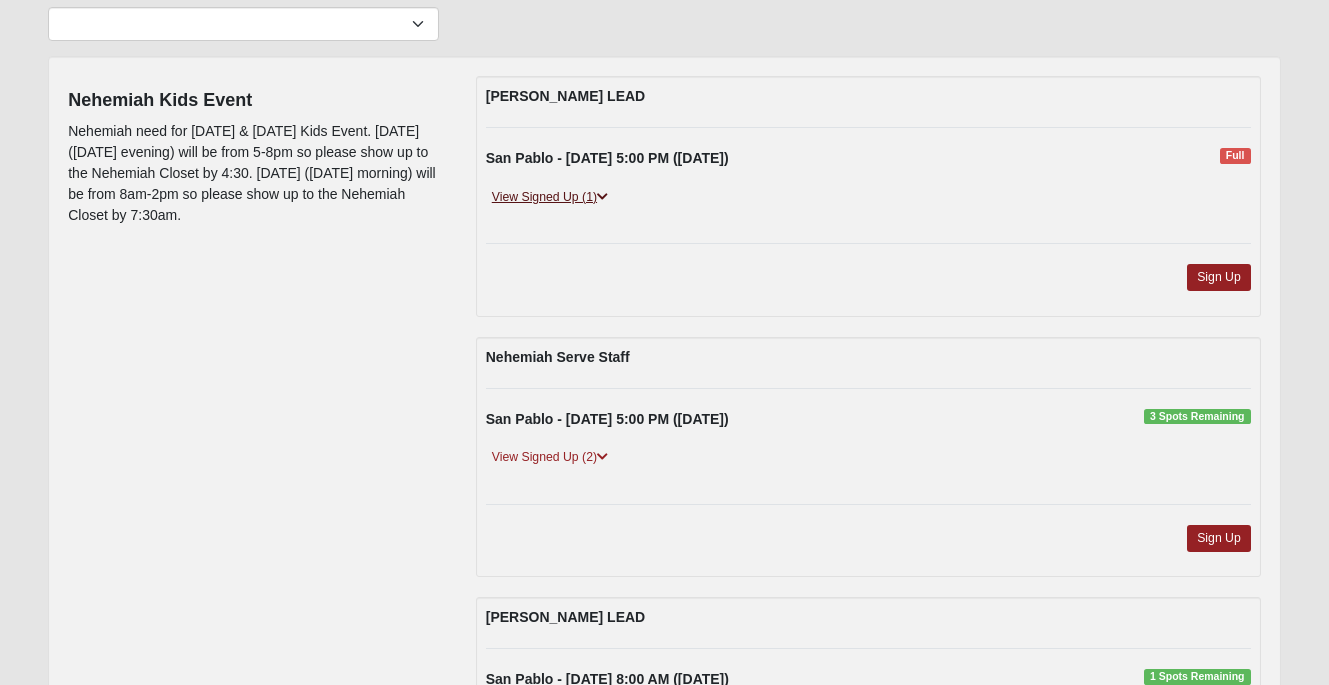 click at bounding box center (602, 197) 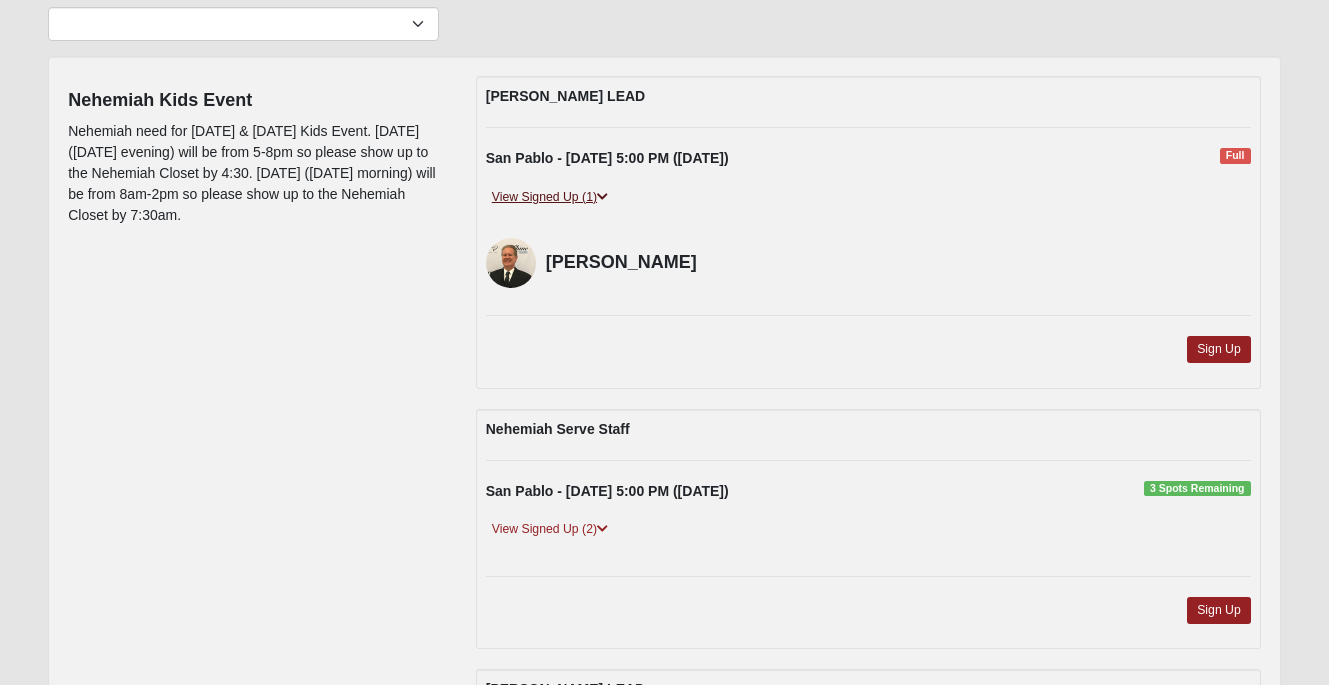 click at bounding box center [602, 197] 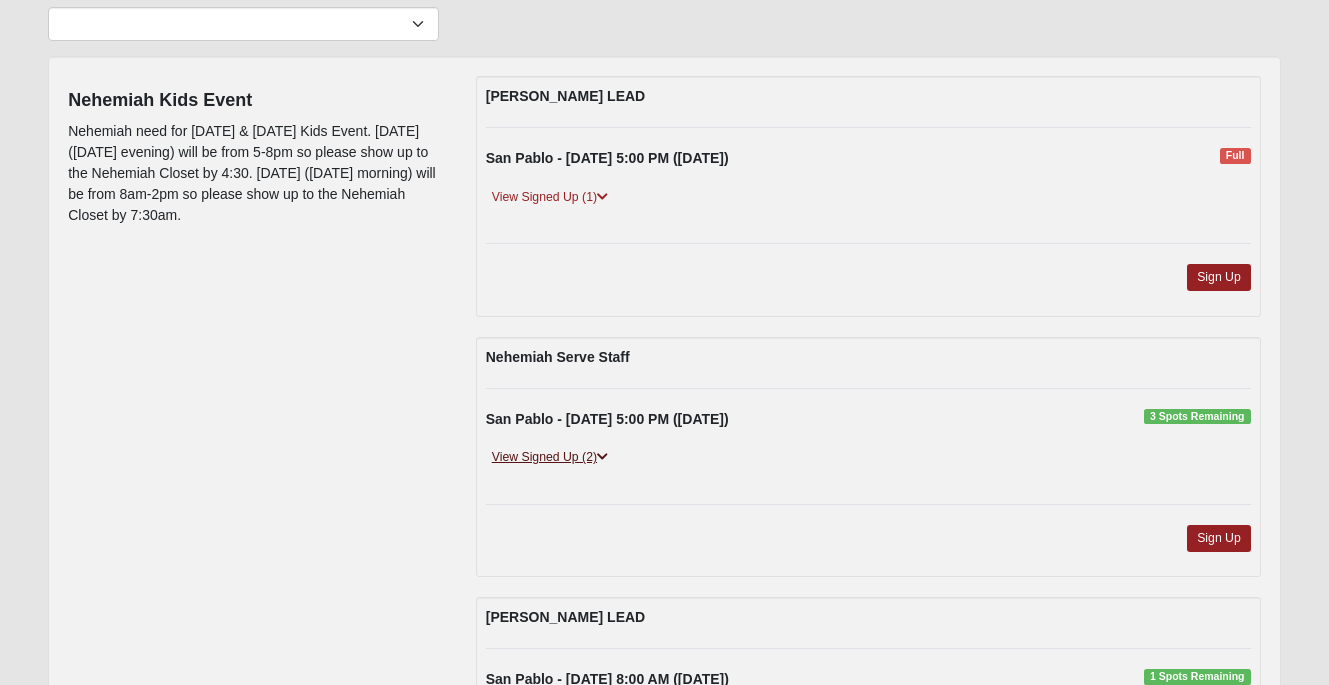 click on "View Signed Up (2)" at bounding box center (550, 457) 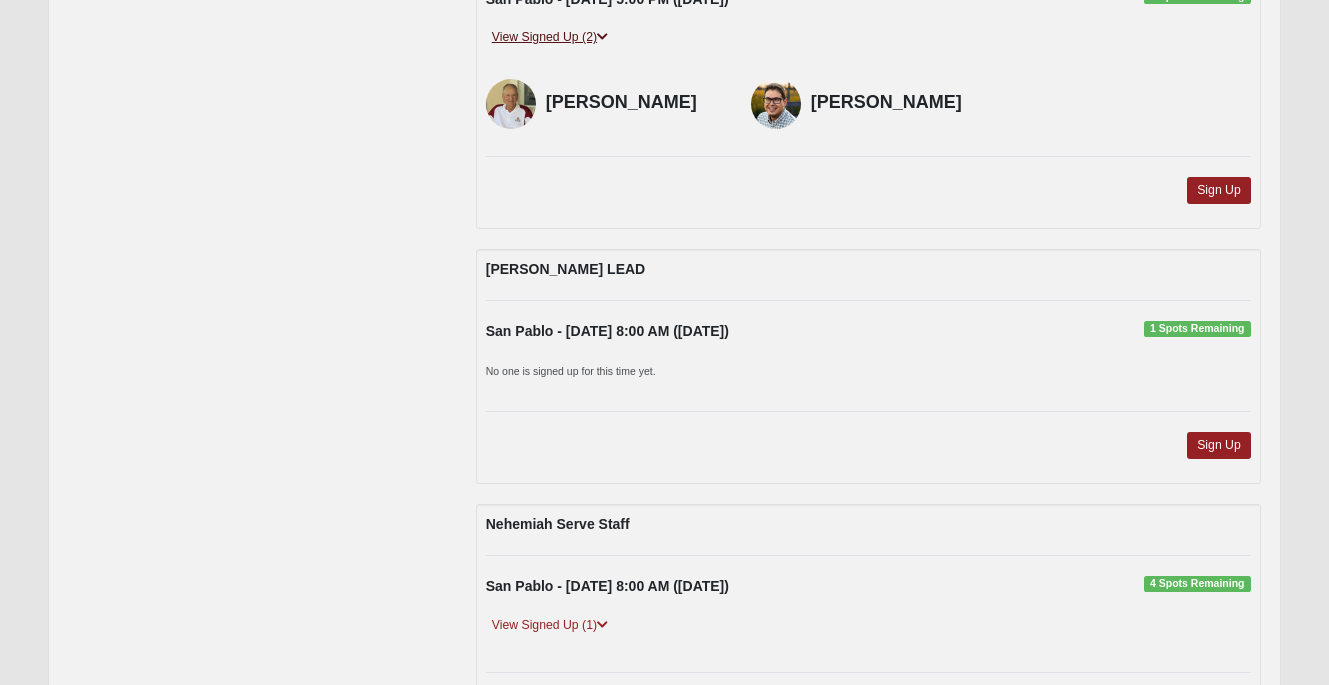 scroll, scrollTop: 773, scrollLeft: 0, axis: vertical 